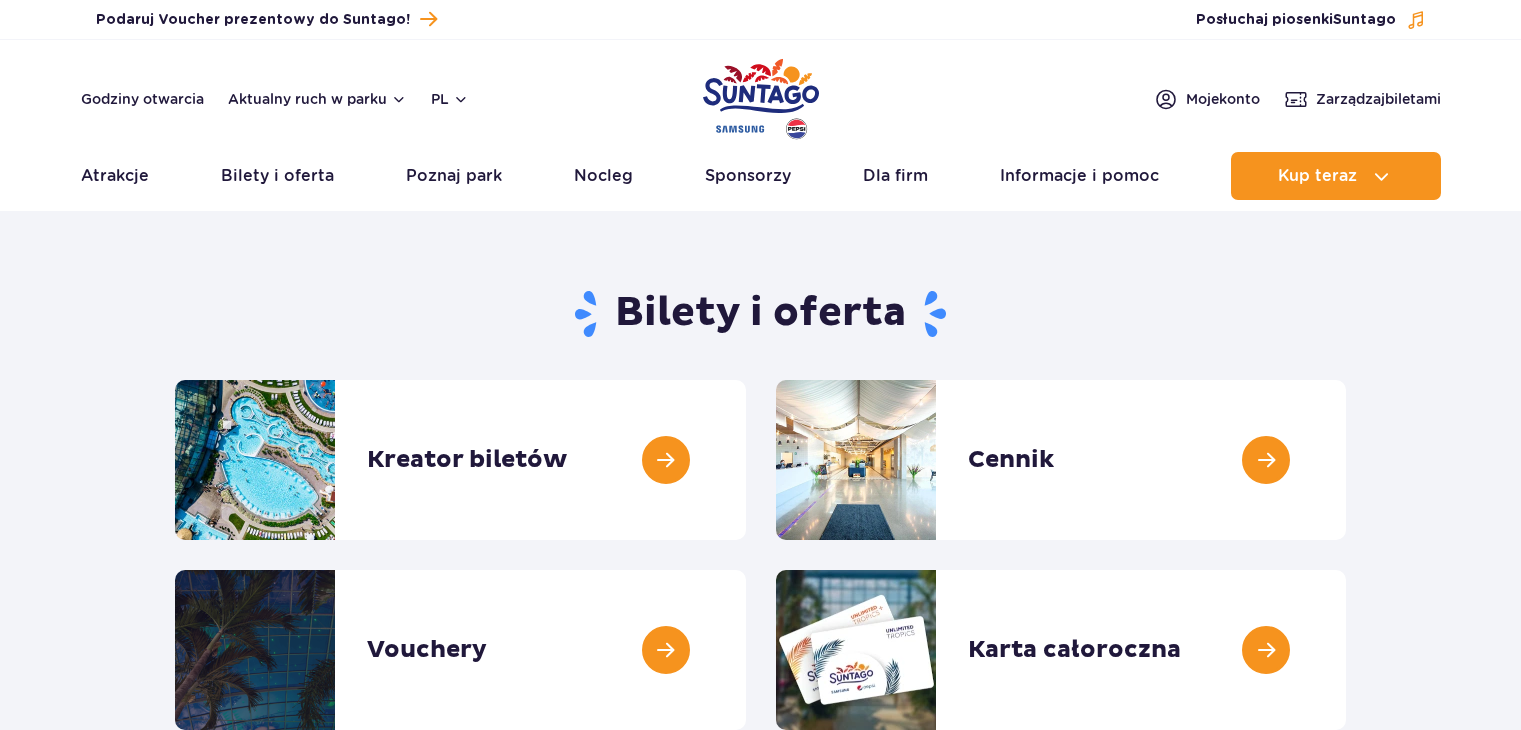 scroll, scrollTop: 0, scrollLeft: 0, axis: both 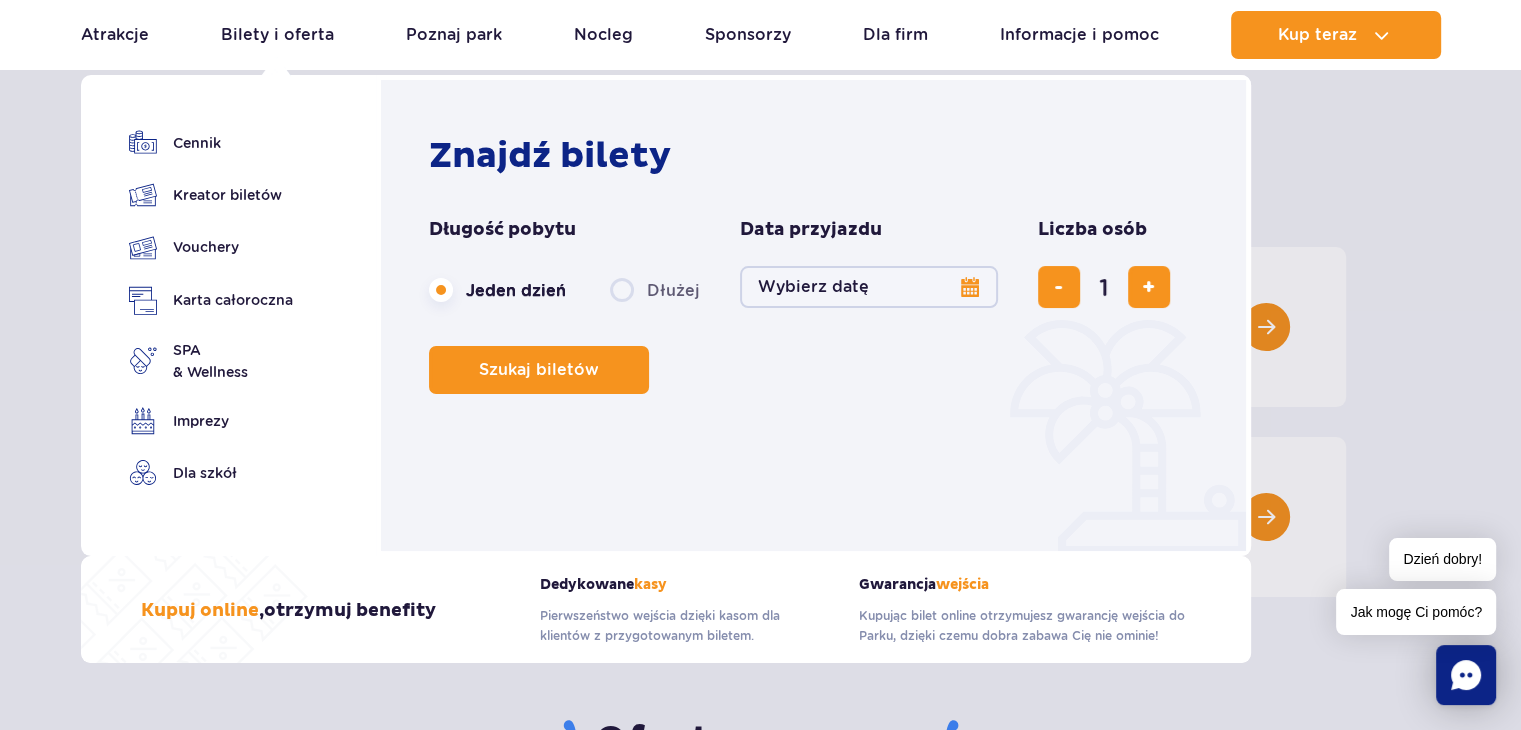 click on "Wybierz datę" at bounding box center [869, 287] 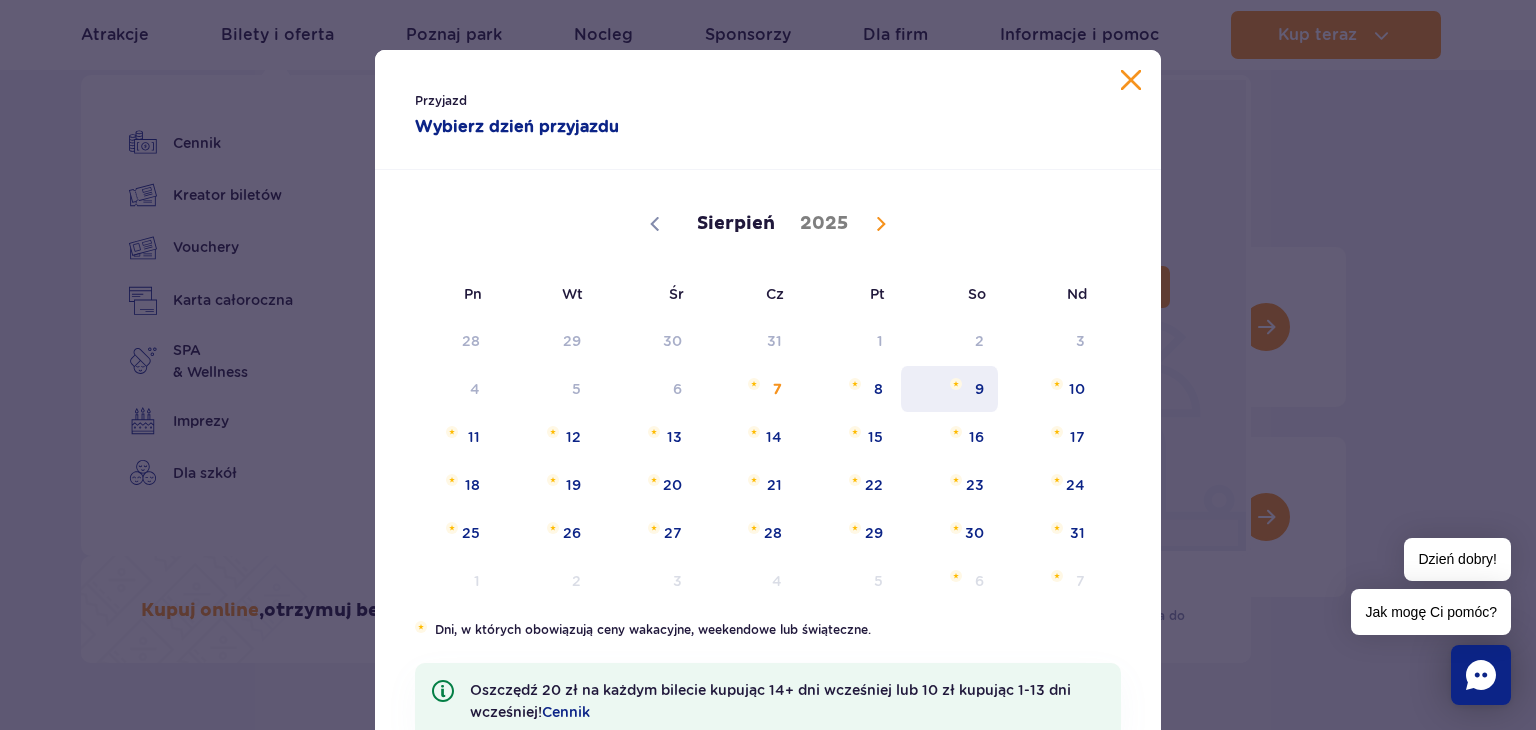 click on "9" at bounding box center [949, 389] 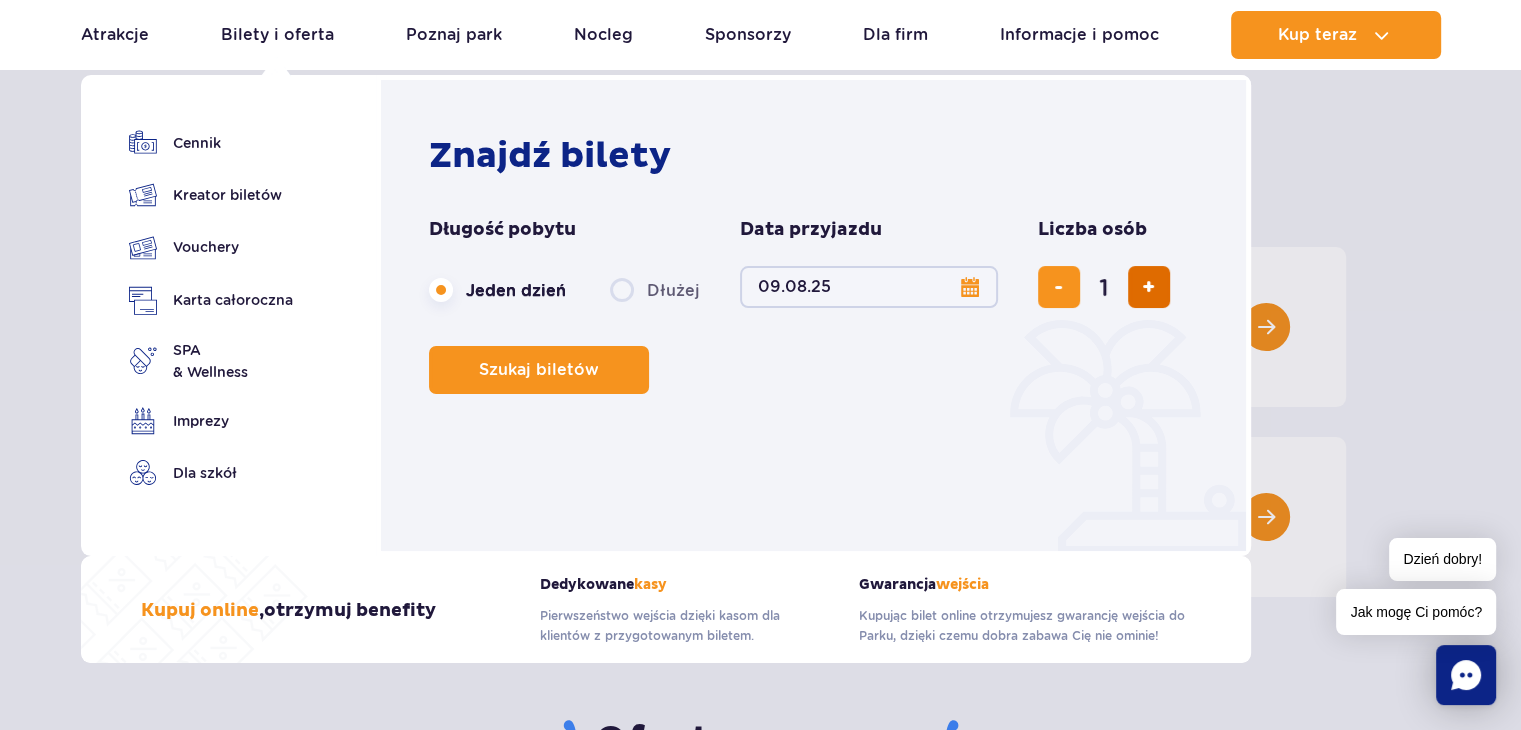 click at bounding box center (1148, 287) 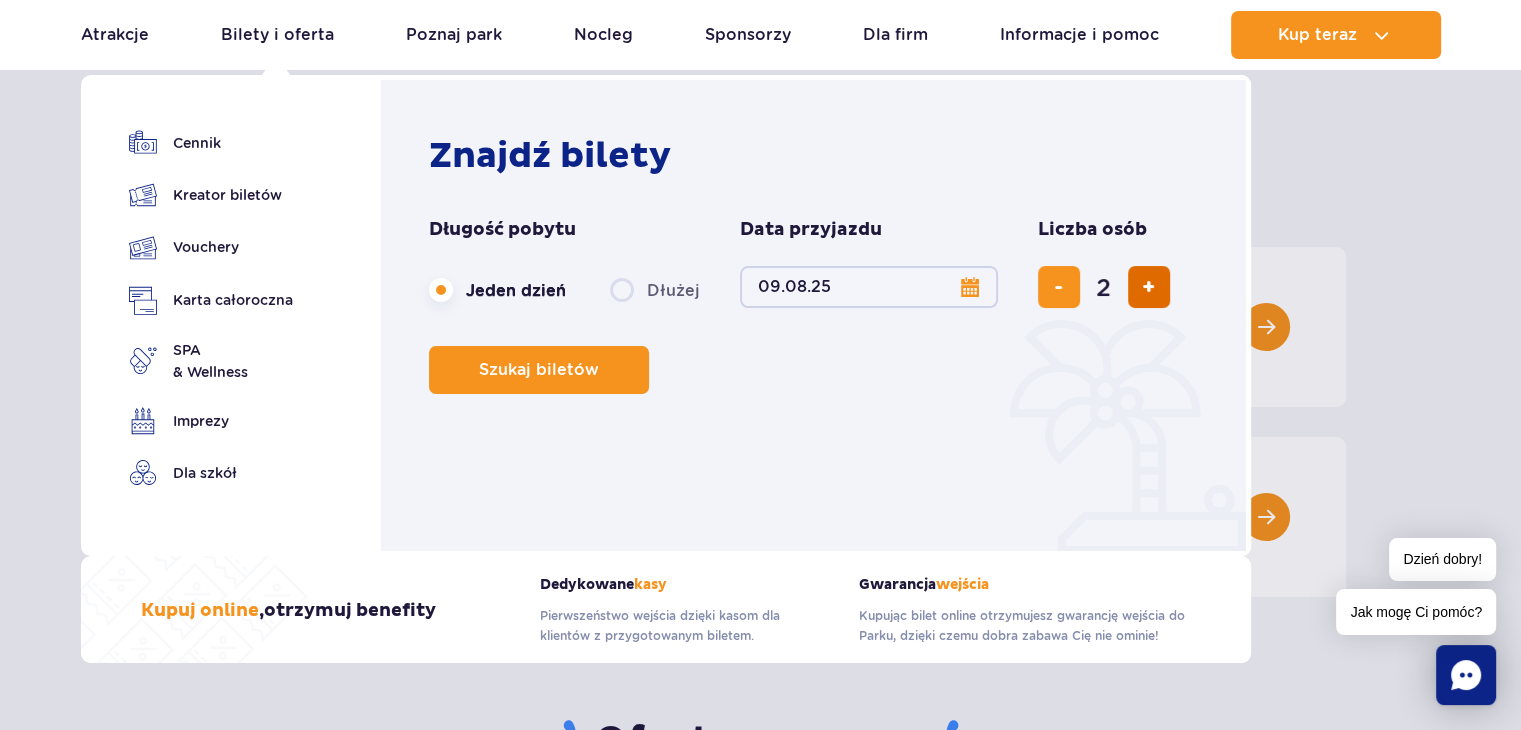 click at bounding box center [1149, 287] 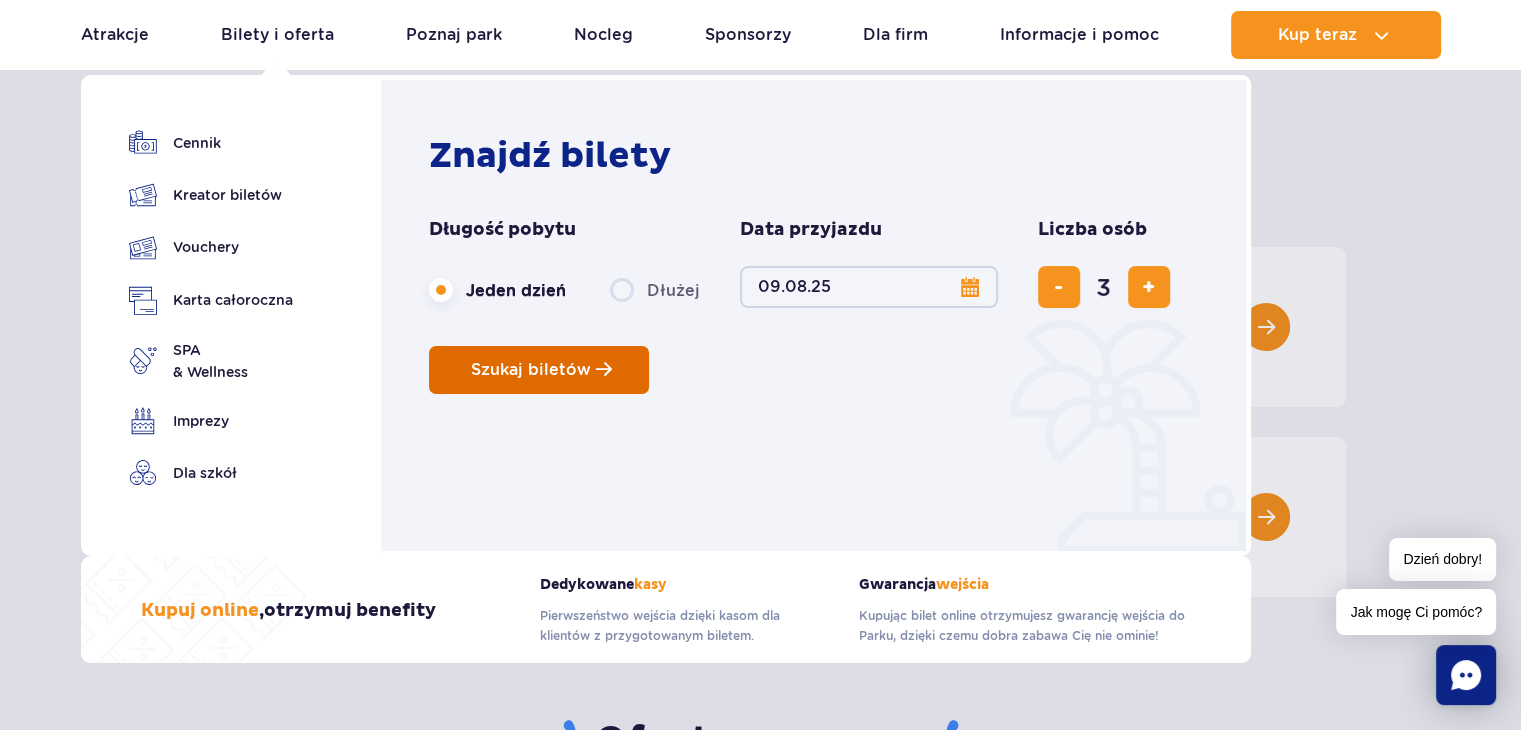 click on "Szukaj biletów" at bounding box center (539, 370) 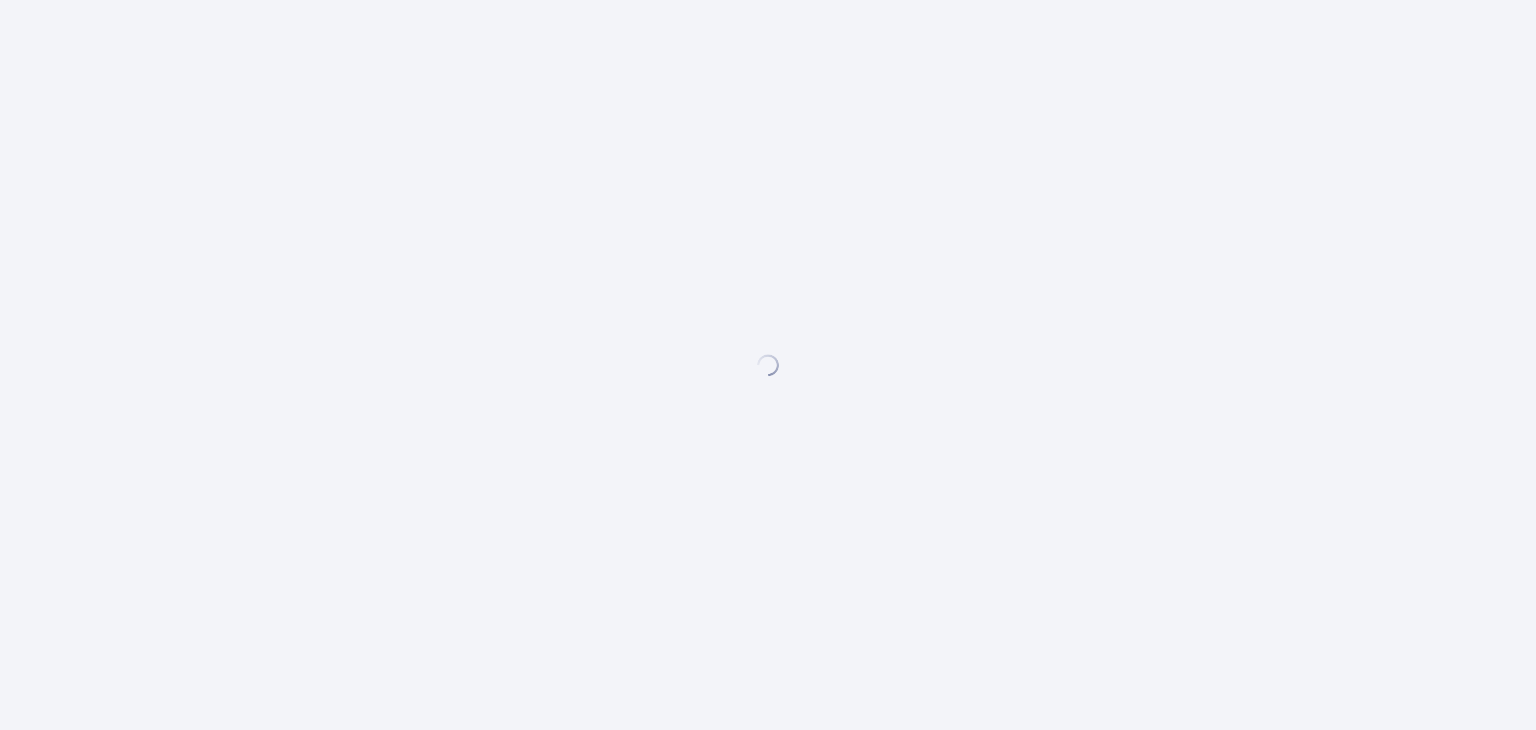 scroll, scrollTop: 0, scrollLeft: 0, axis: both 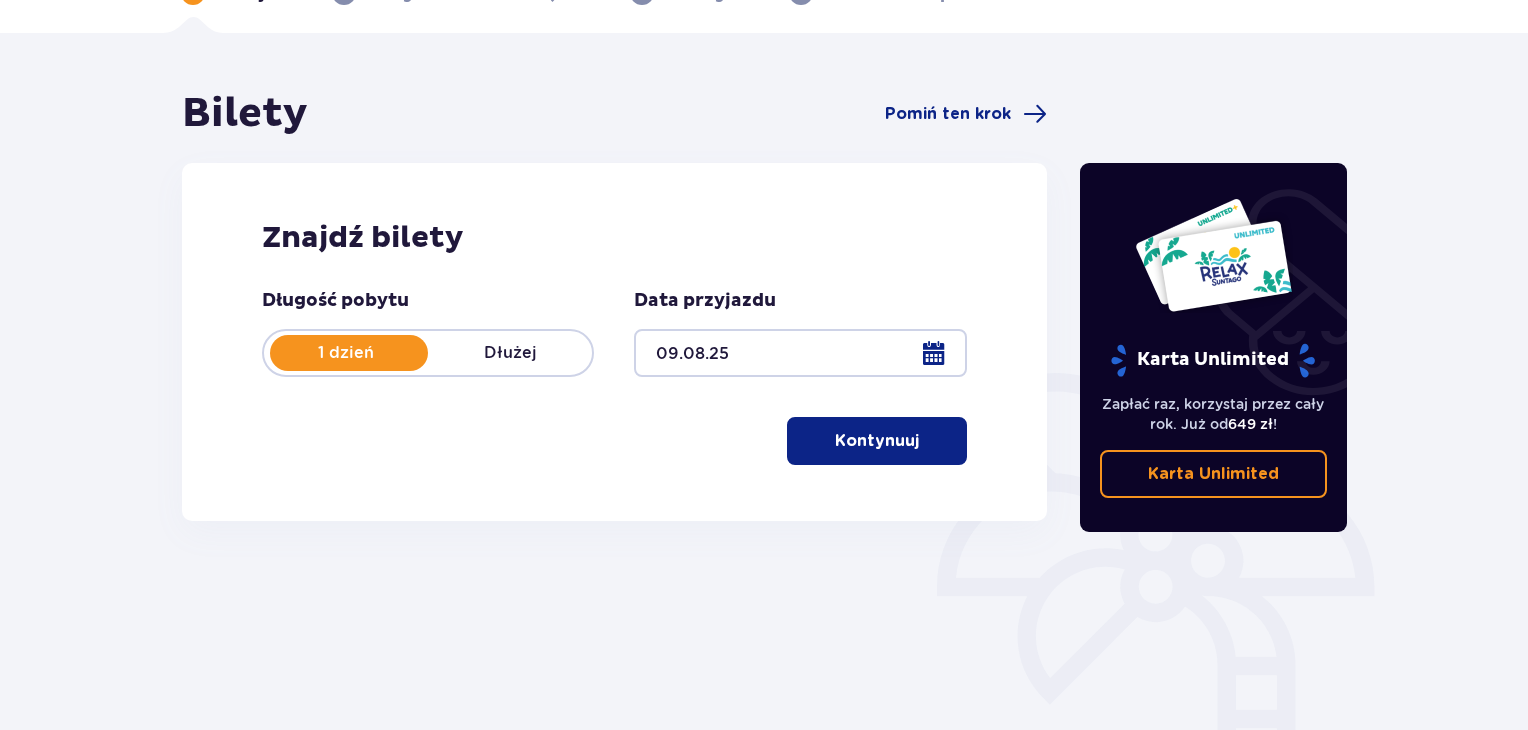 click on "Kontynuuj" at bounding box center [877, 441] 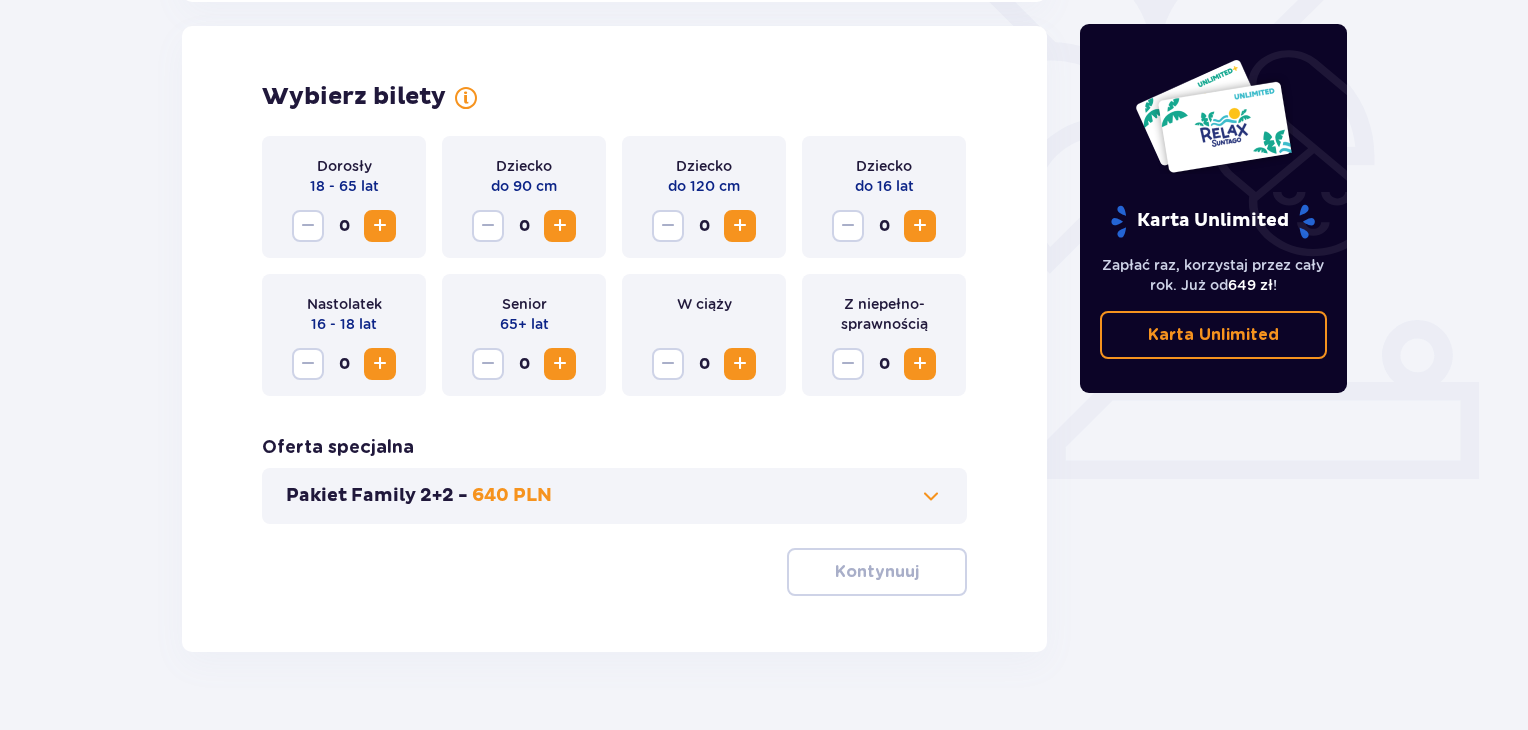 scroll, scrollTop: 556, scrollLeft: 0, axis: vertical 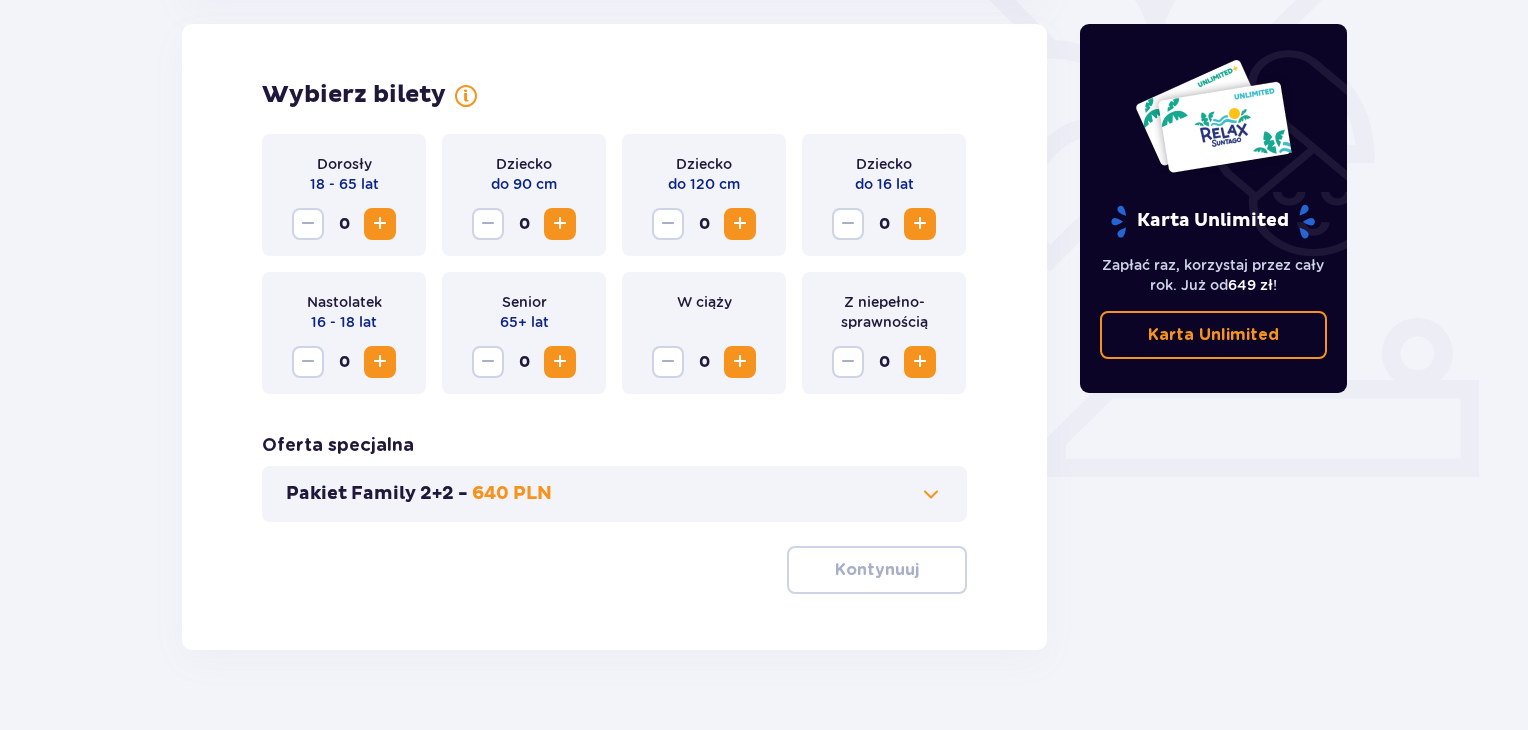 click at bounding box center (380, 224) 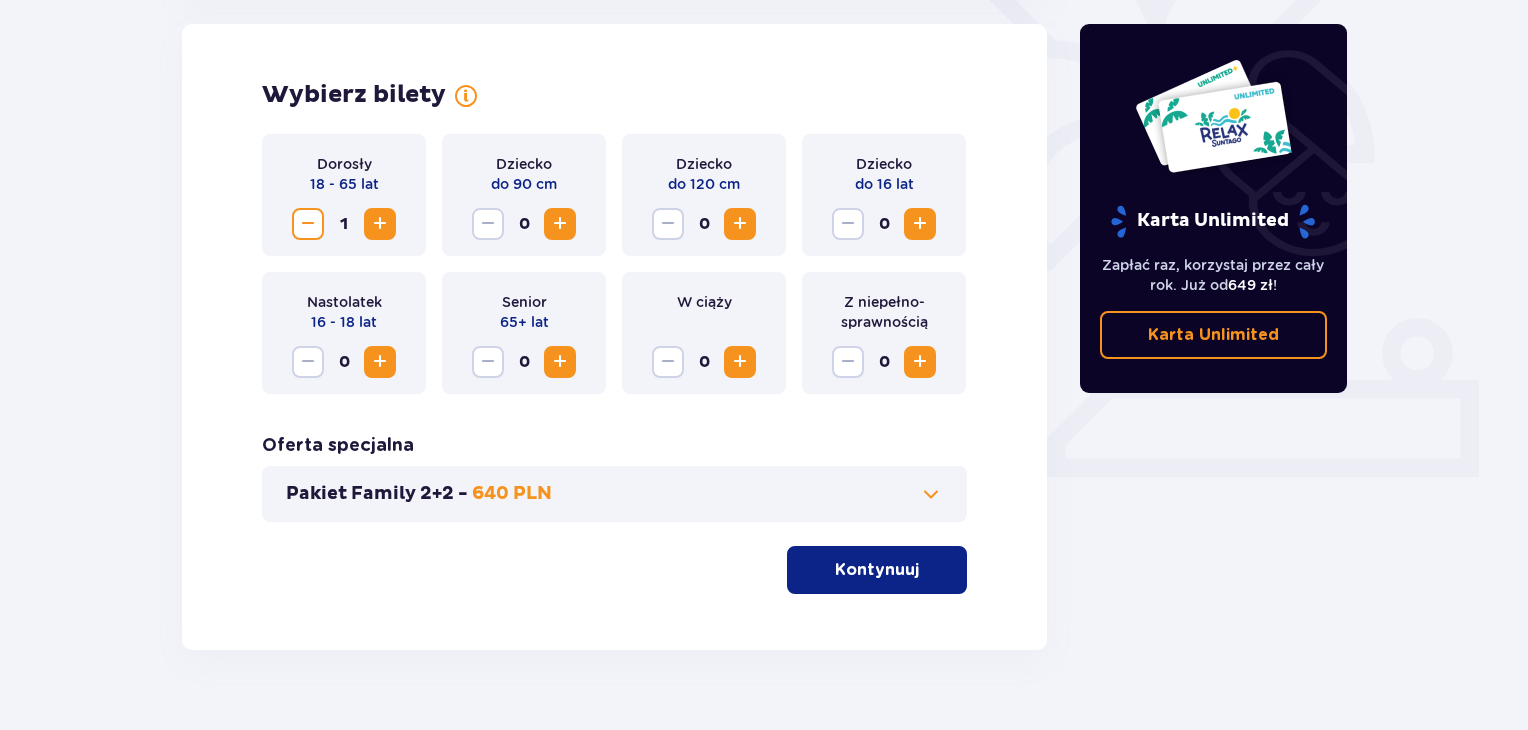 click at bounding box center (380, 224) 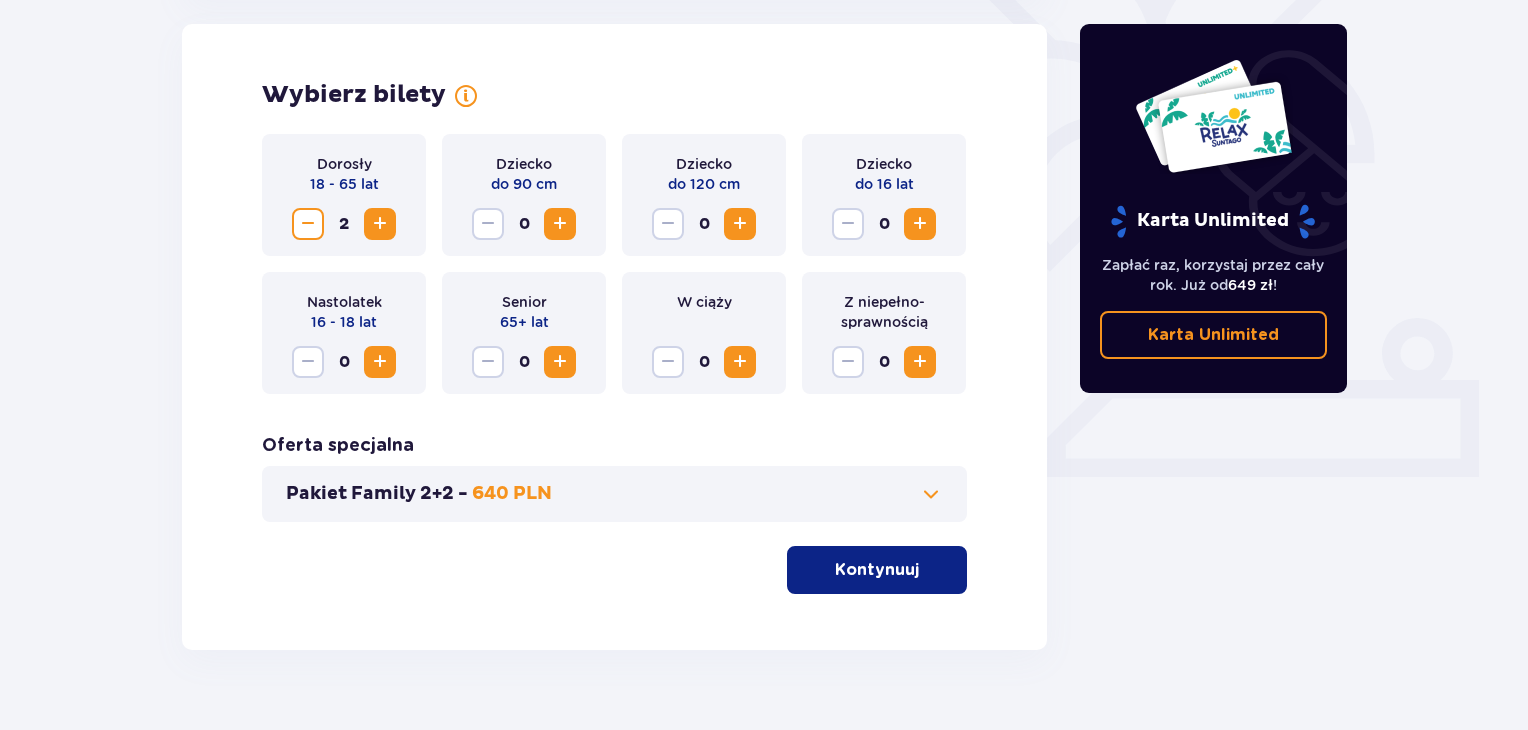 click at bounding box center [380, 224] 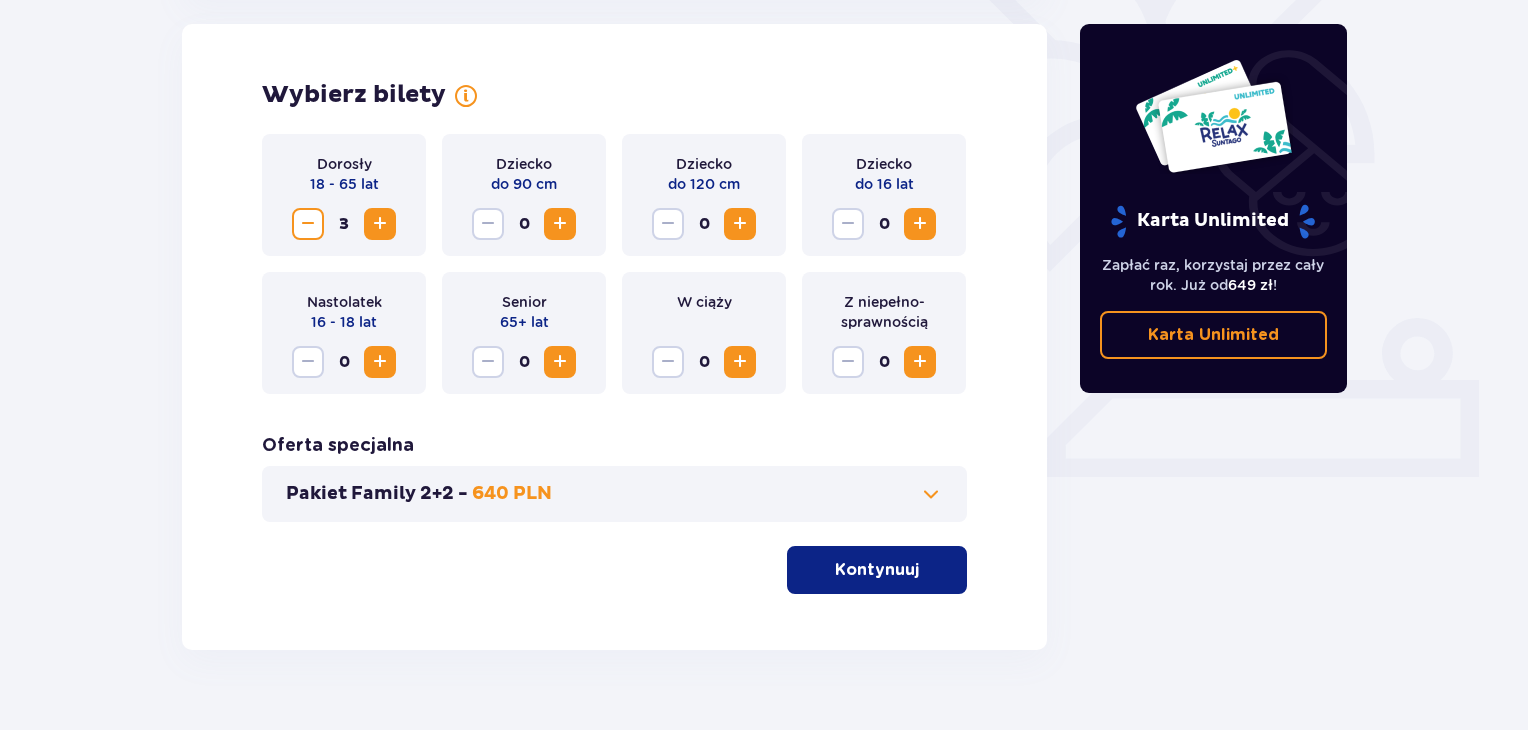 click on "Kontynuuj" at bounding box center (877, 570) 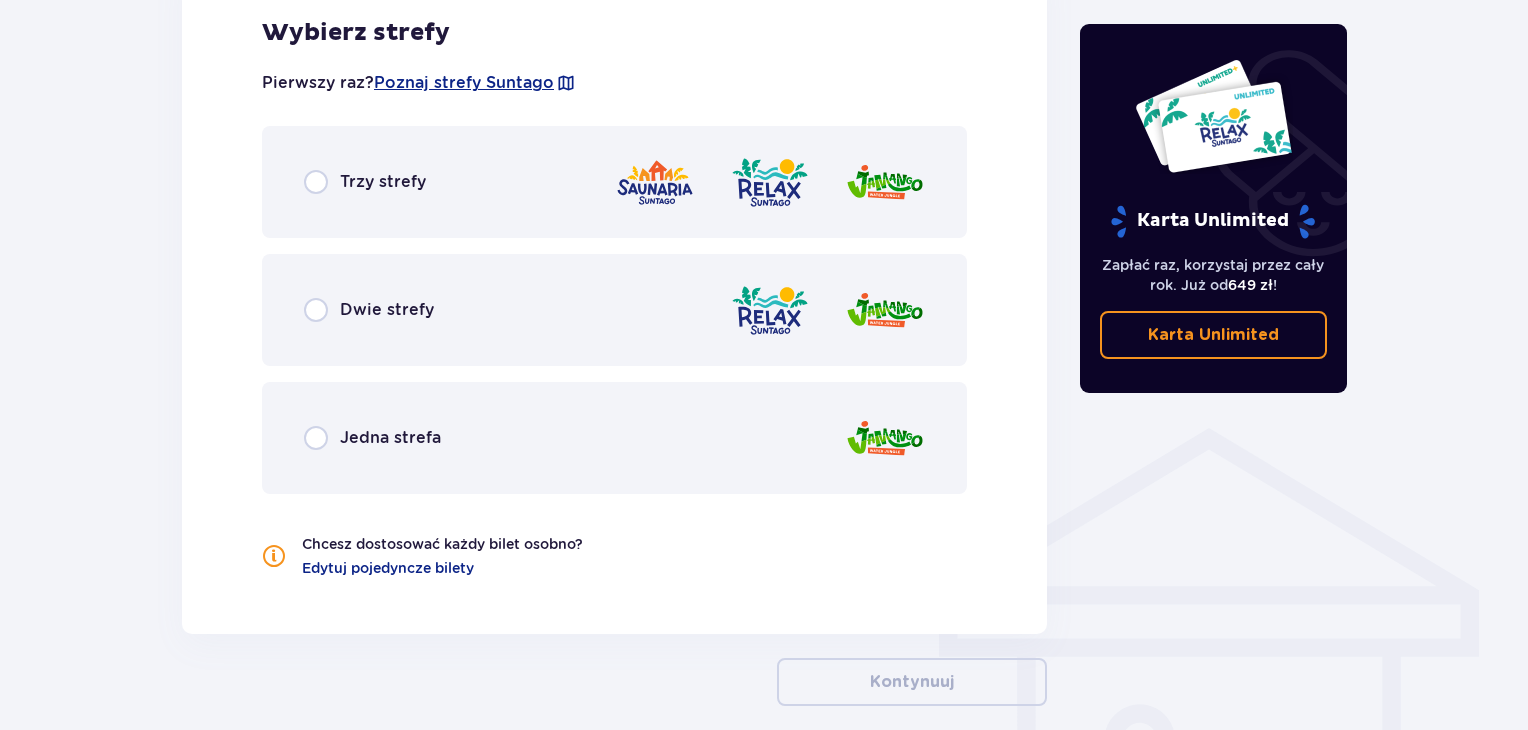 scroll, scrollTop: 1210, scrollLeft: 0, axis: vertical 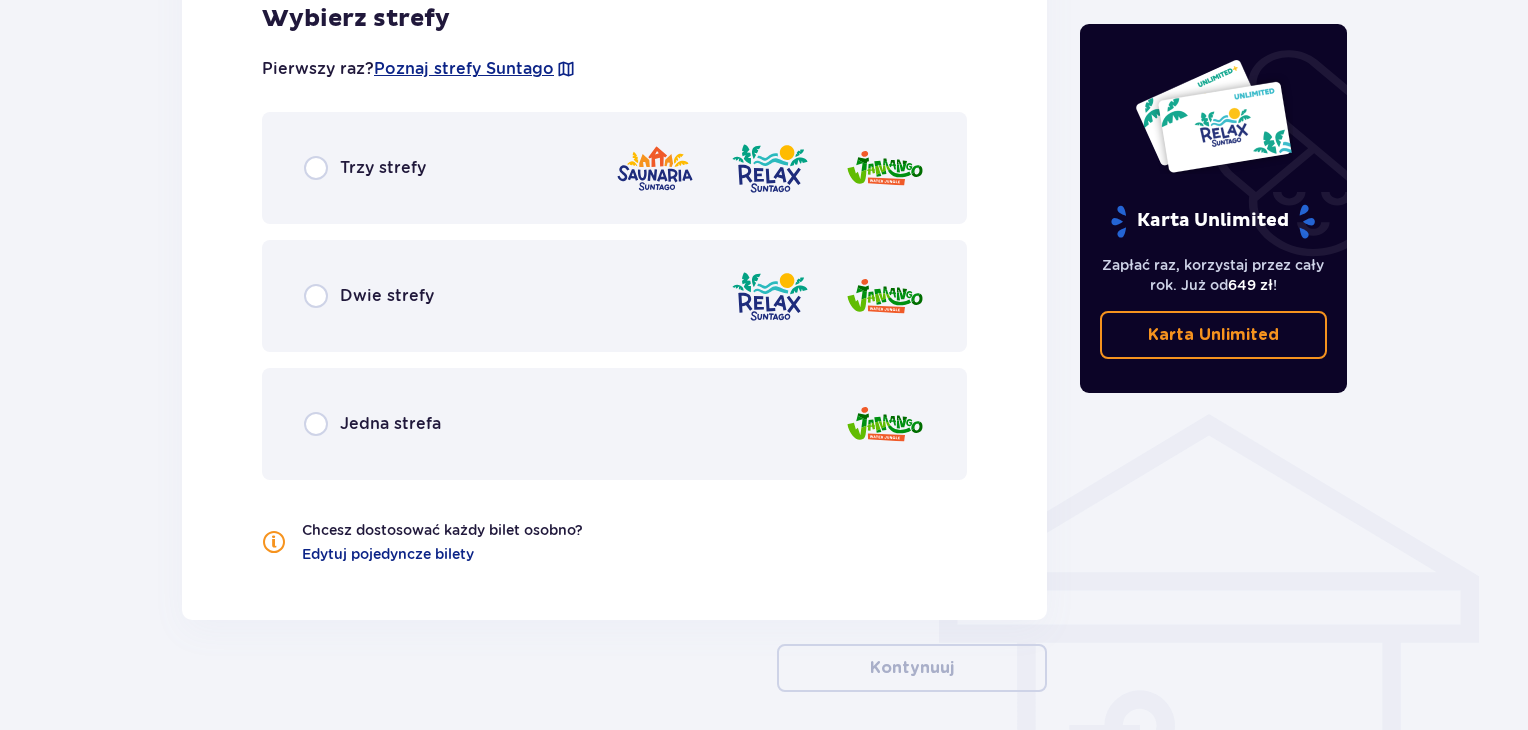 click on "Trzy strefy" at bounding box center (614, 168) 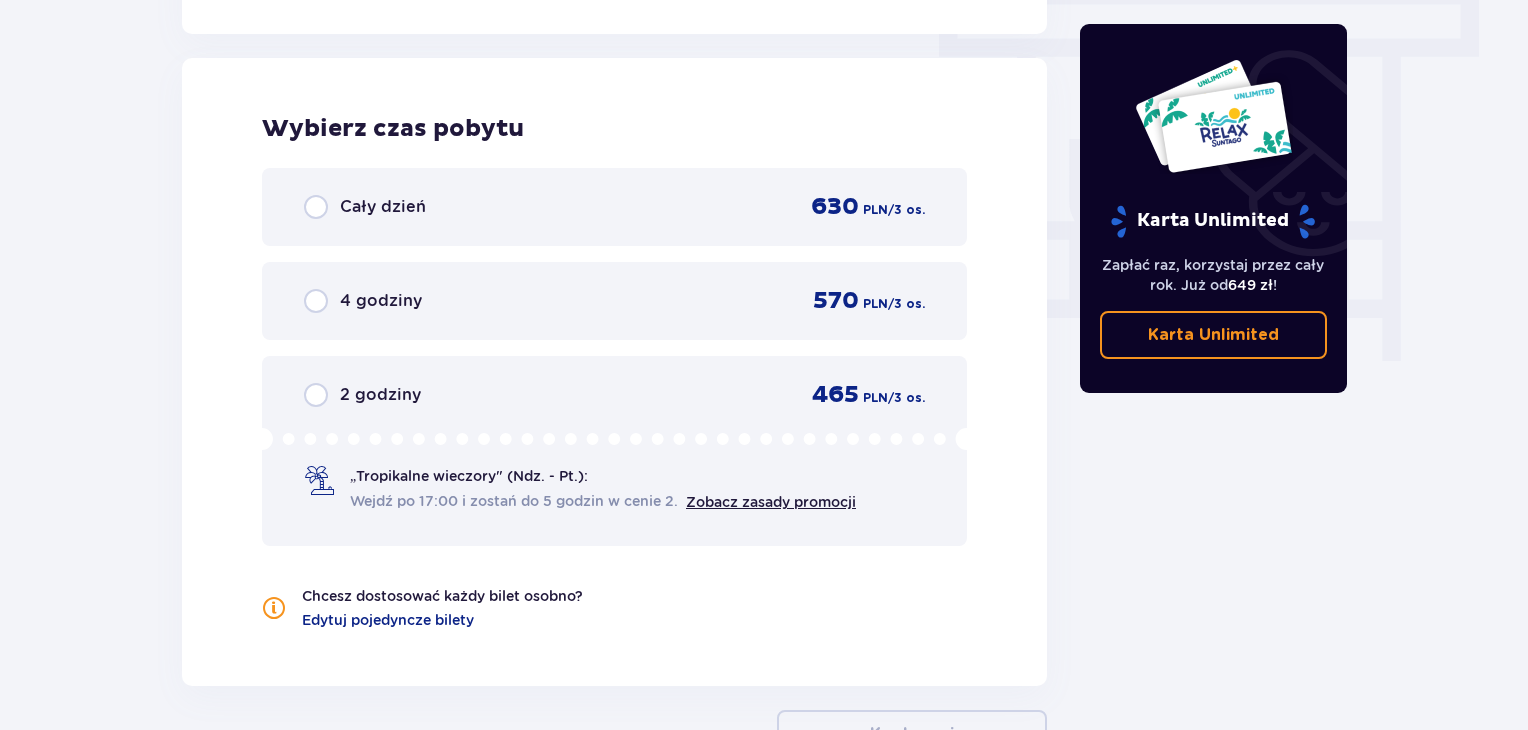 scroll, scrollTop: 1806, scrollLeft: 0, axis: vertical 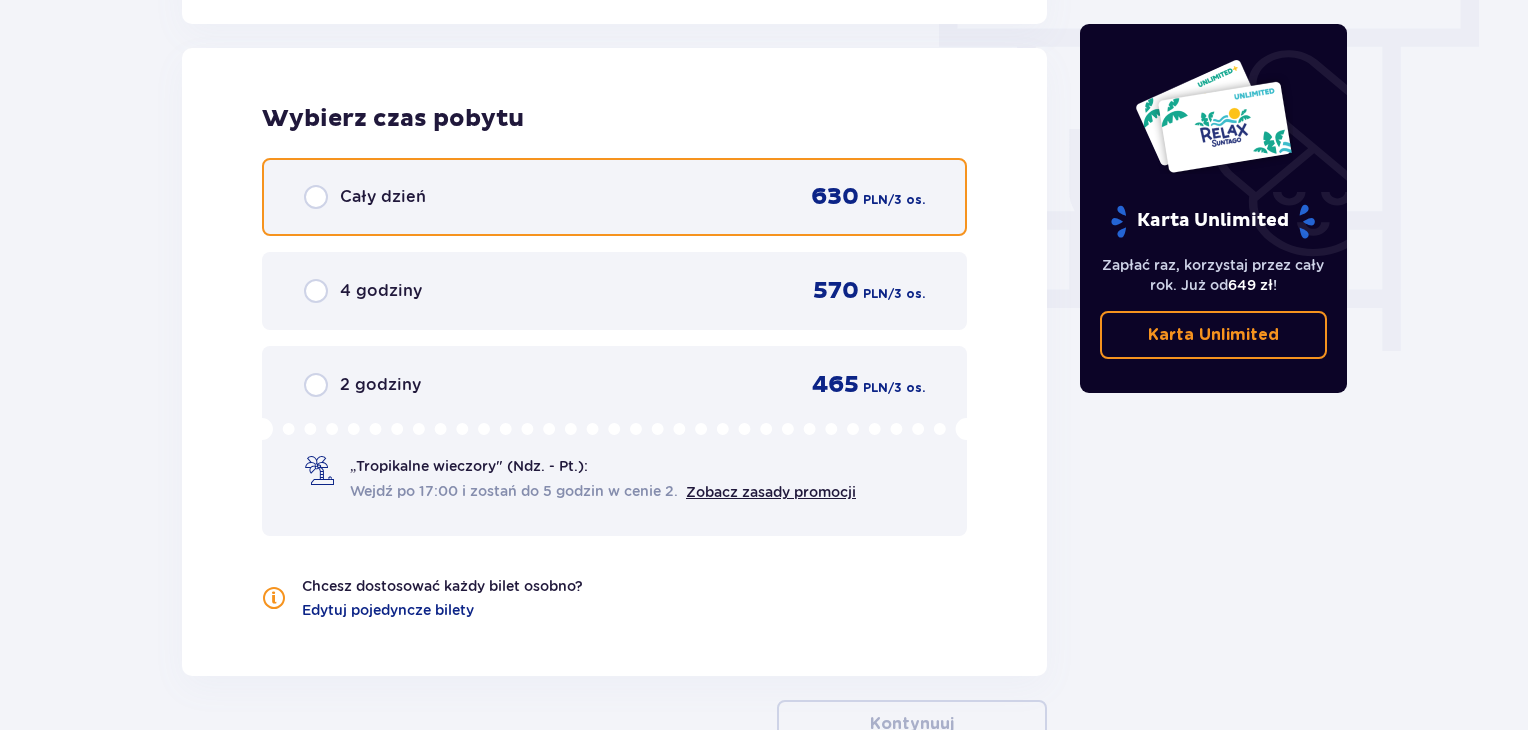 click at bounding box center [316, 197] 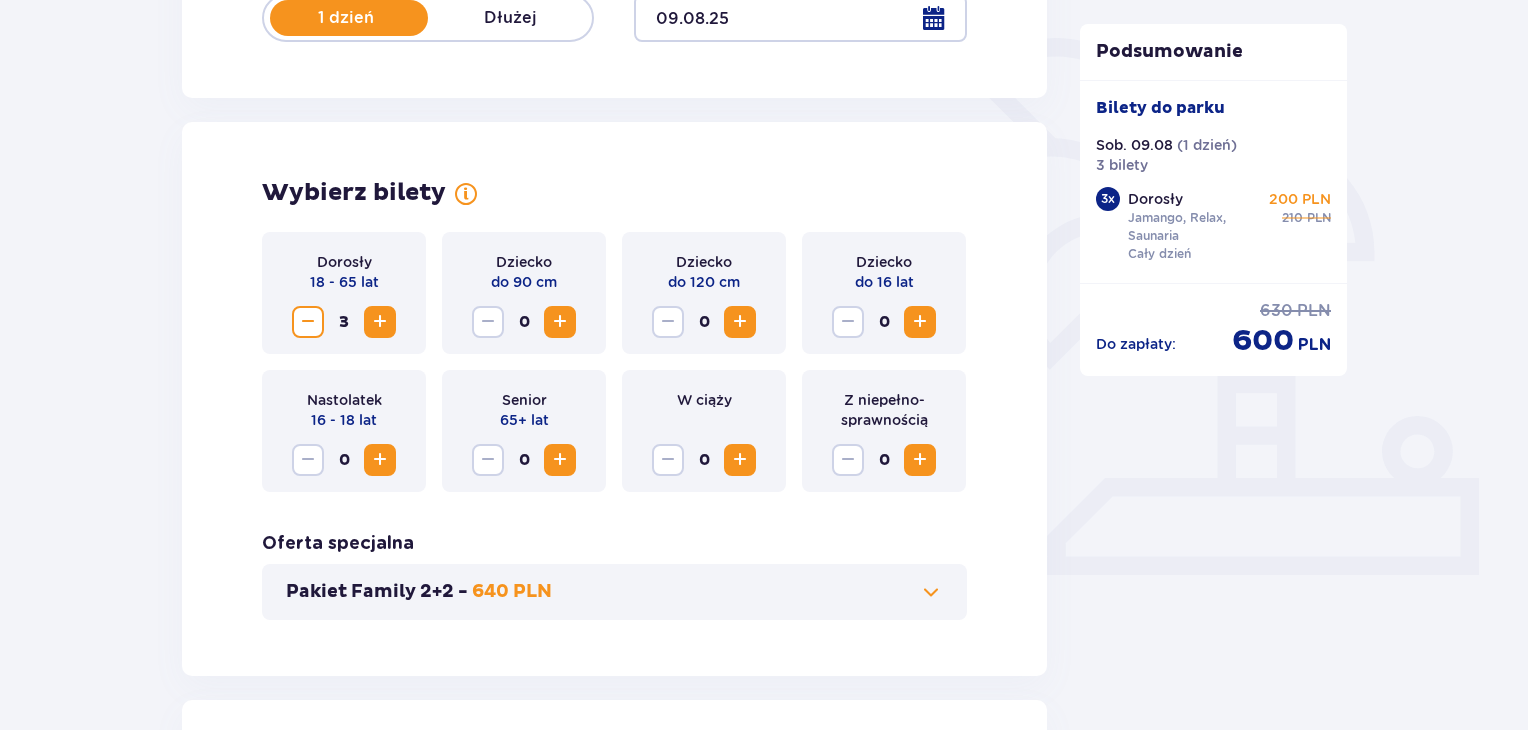 scroll, scrollTop: 454, scrollLeft: 0, axis: vertical 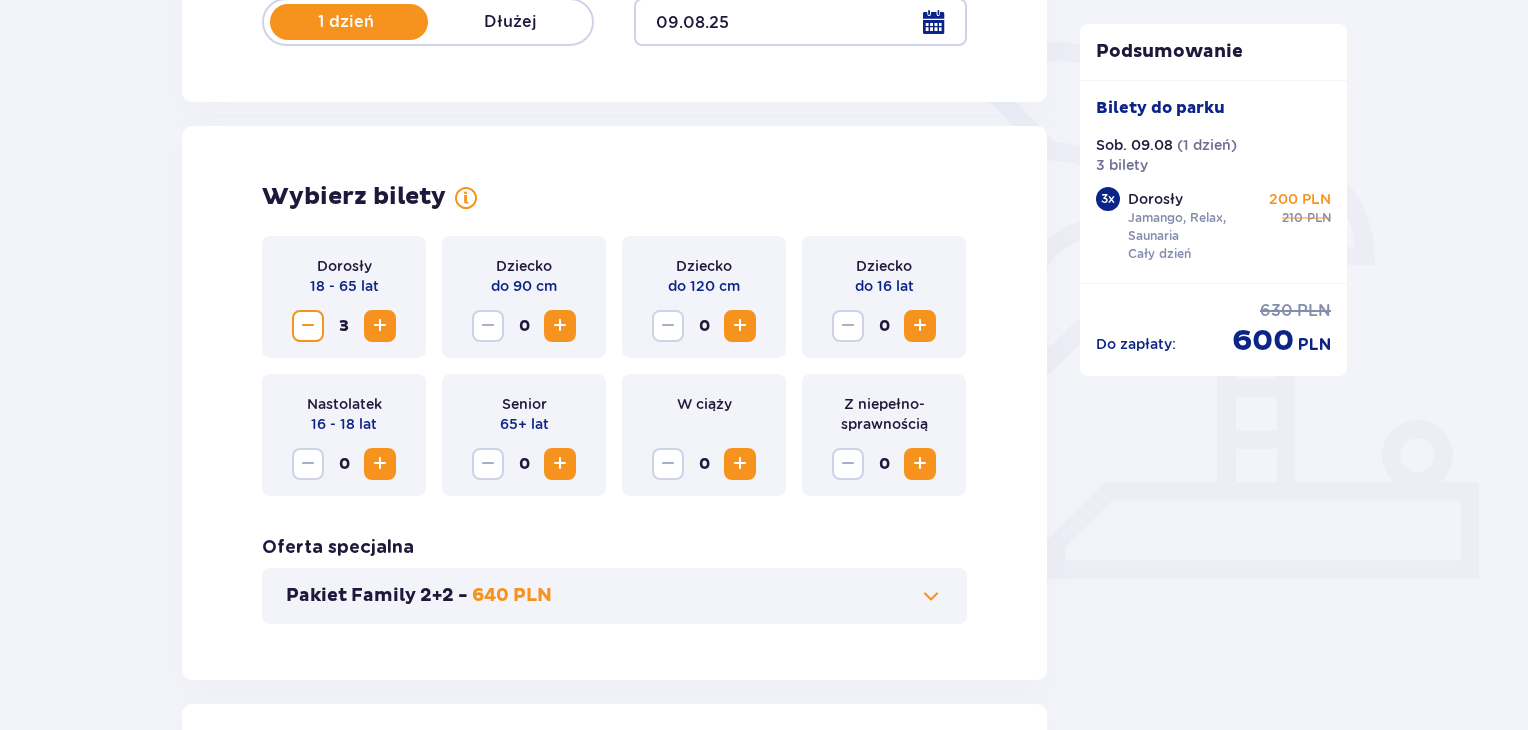 click at bounding box center (380, 326) 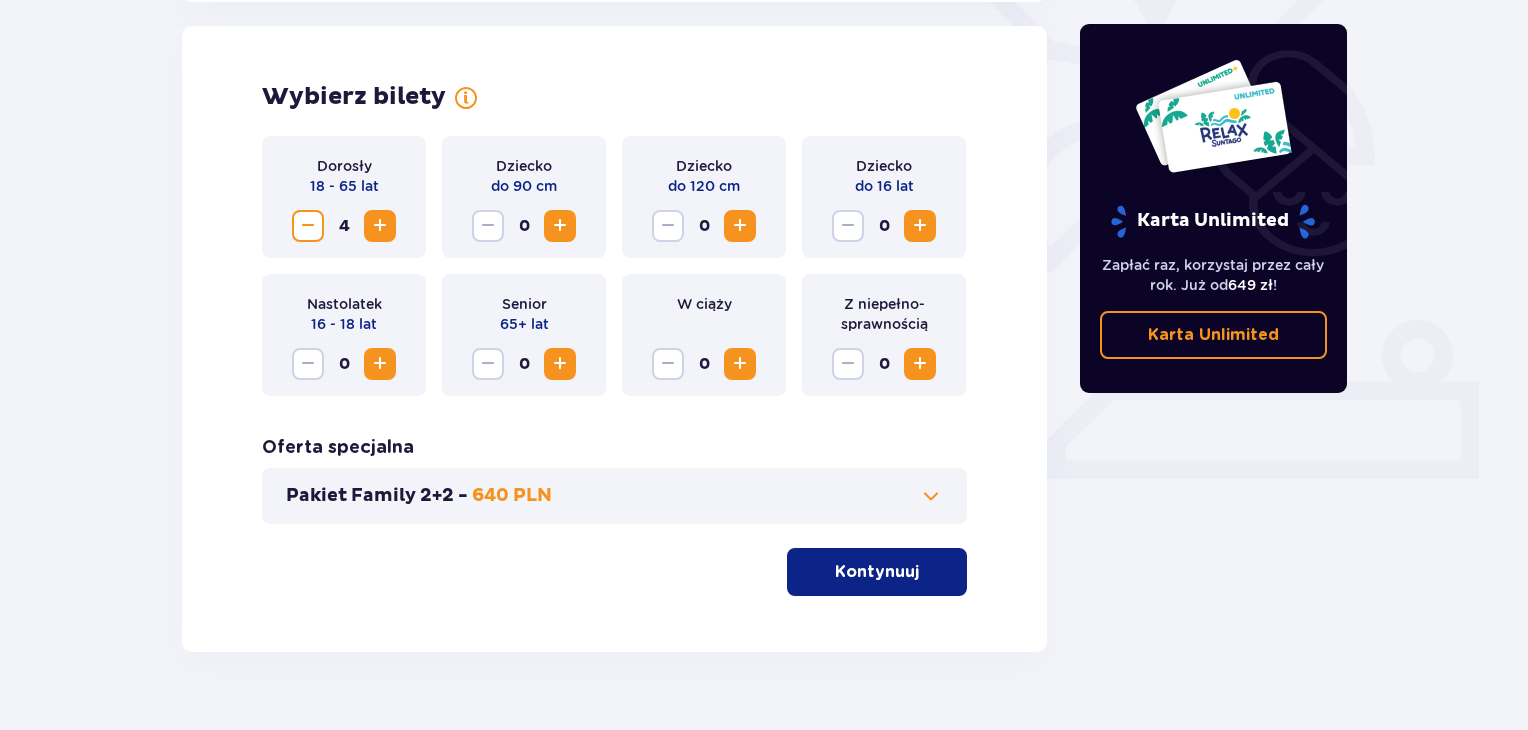 click on "Kontynuuj" at bounding box center [877, 572] 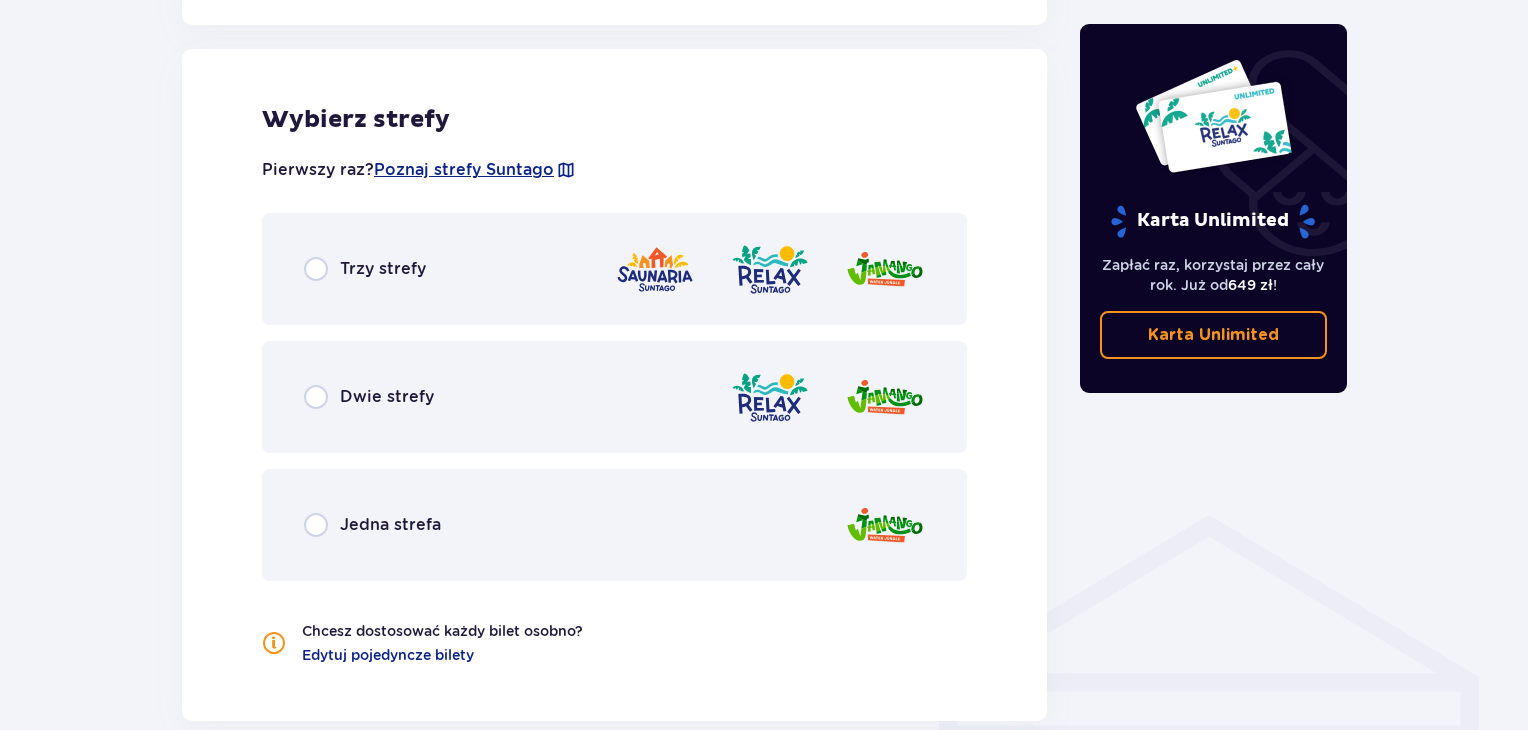 scroll, scrollTop: 1110, scrollLeft: 0, axis: vertical 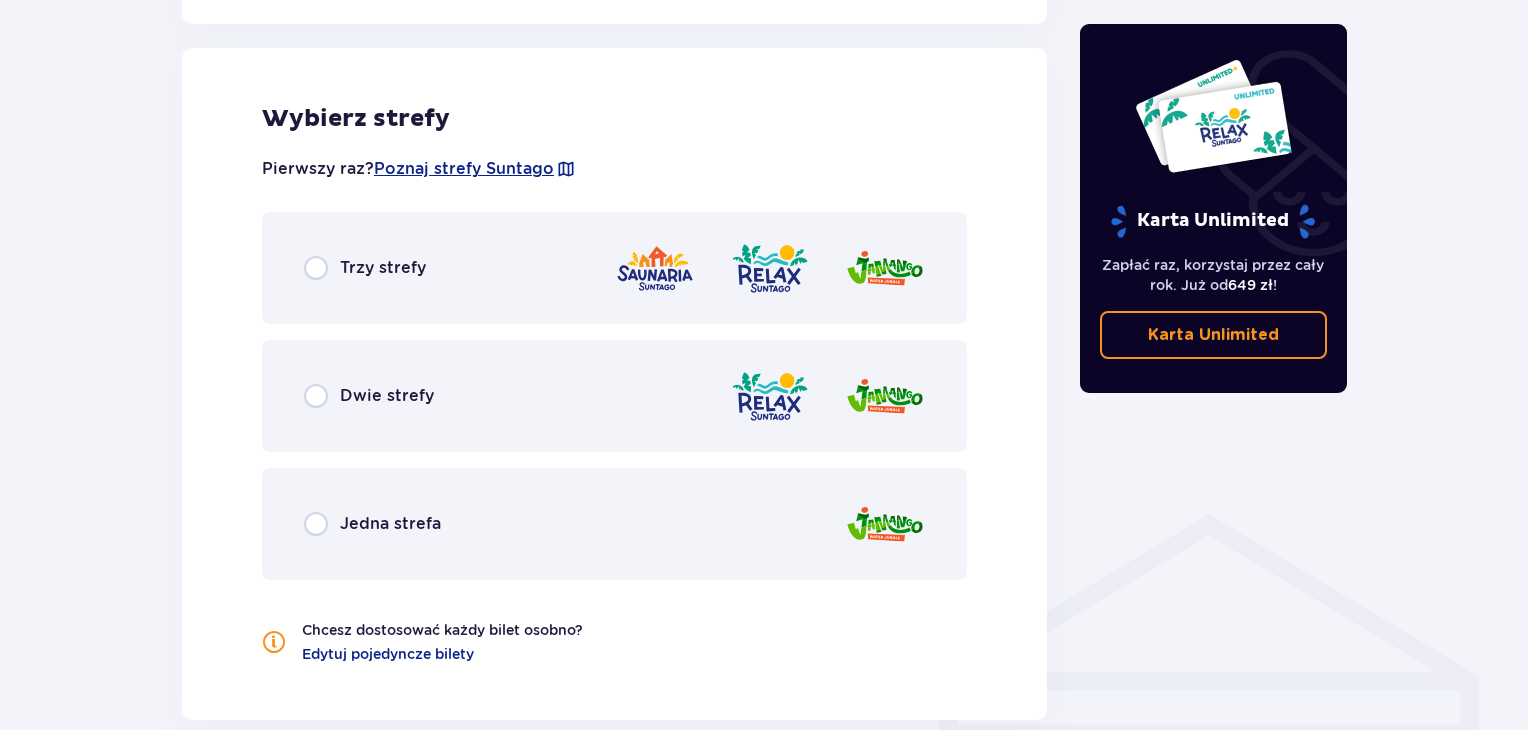 click on "Trzy strefy" at bounding box center (365, 268) 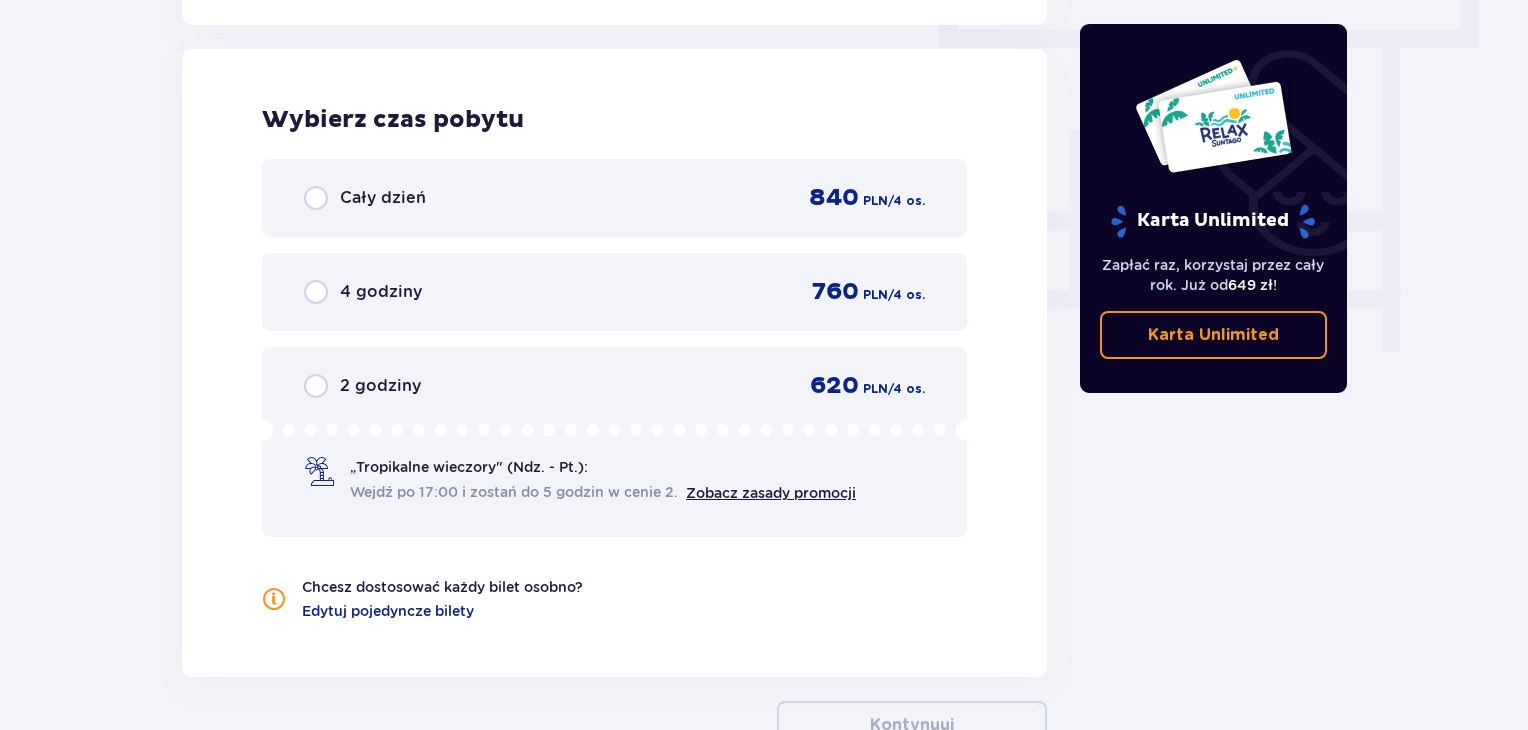 scroll, scrollTop: 1806, scrollLeft: 0, axis: vertical 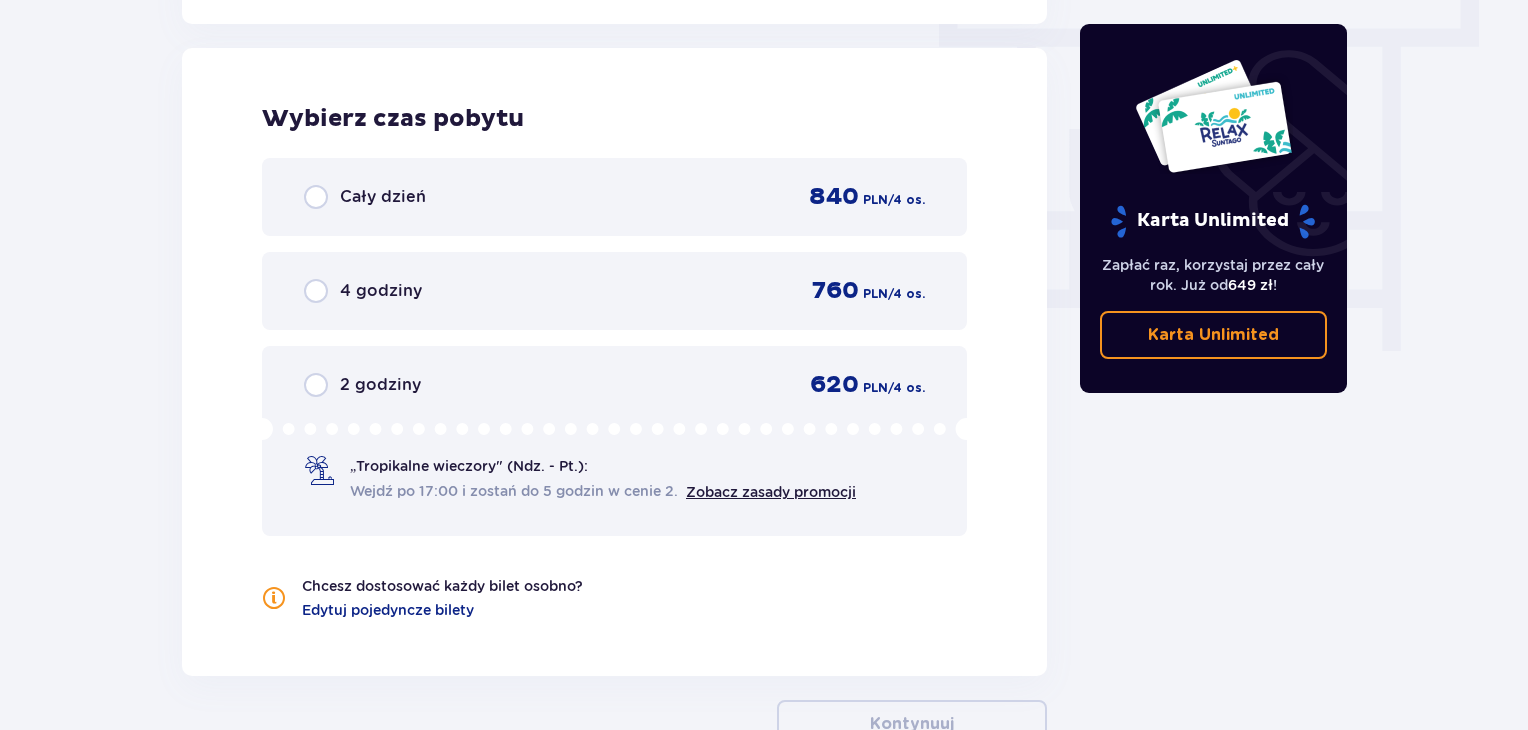 click on "Cały dzień" at bounding box center [365, 197] 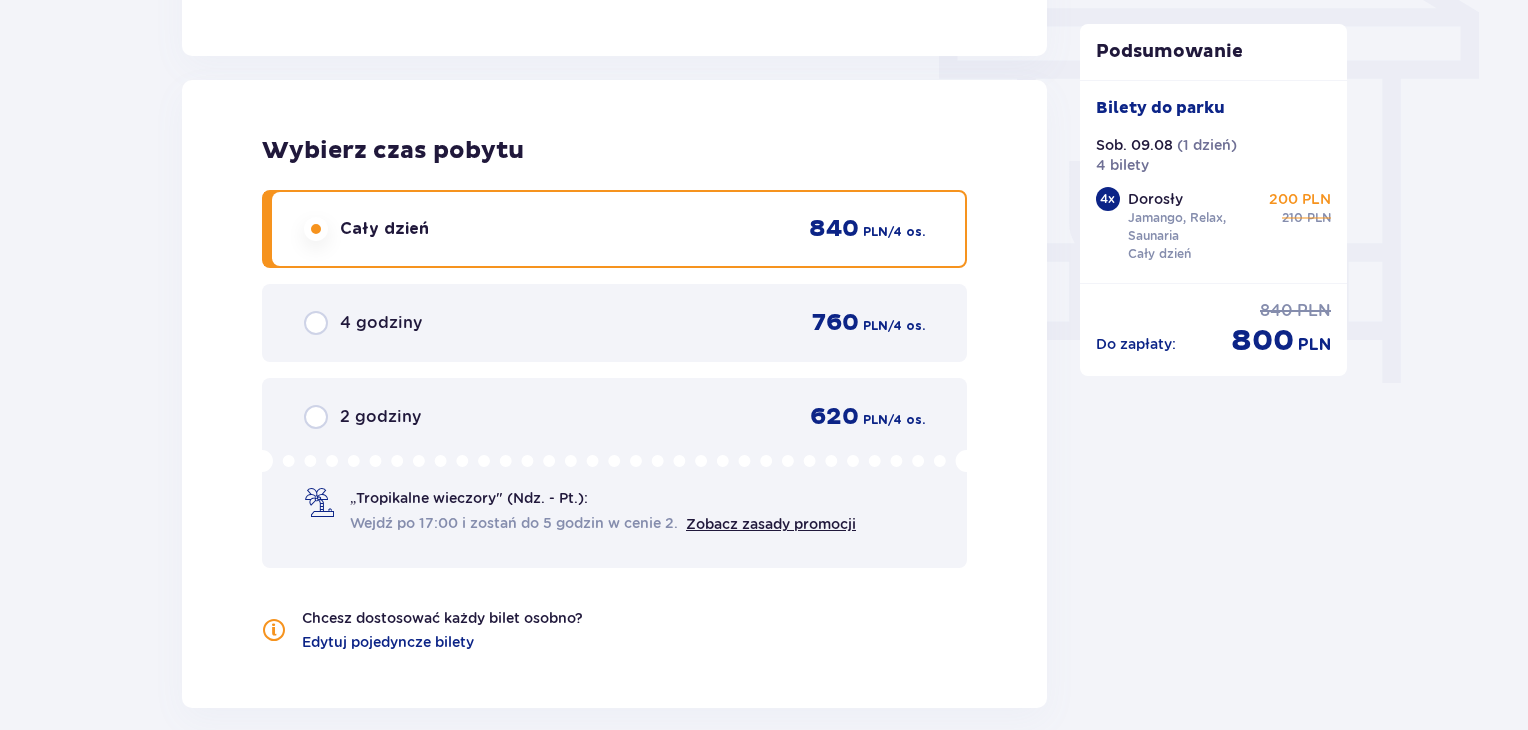 scroll, scrollTop: 1788, scrollLeft: 0, axis: vertical 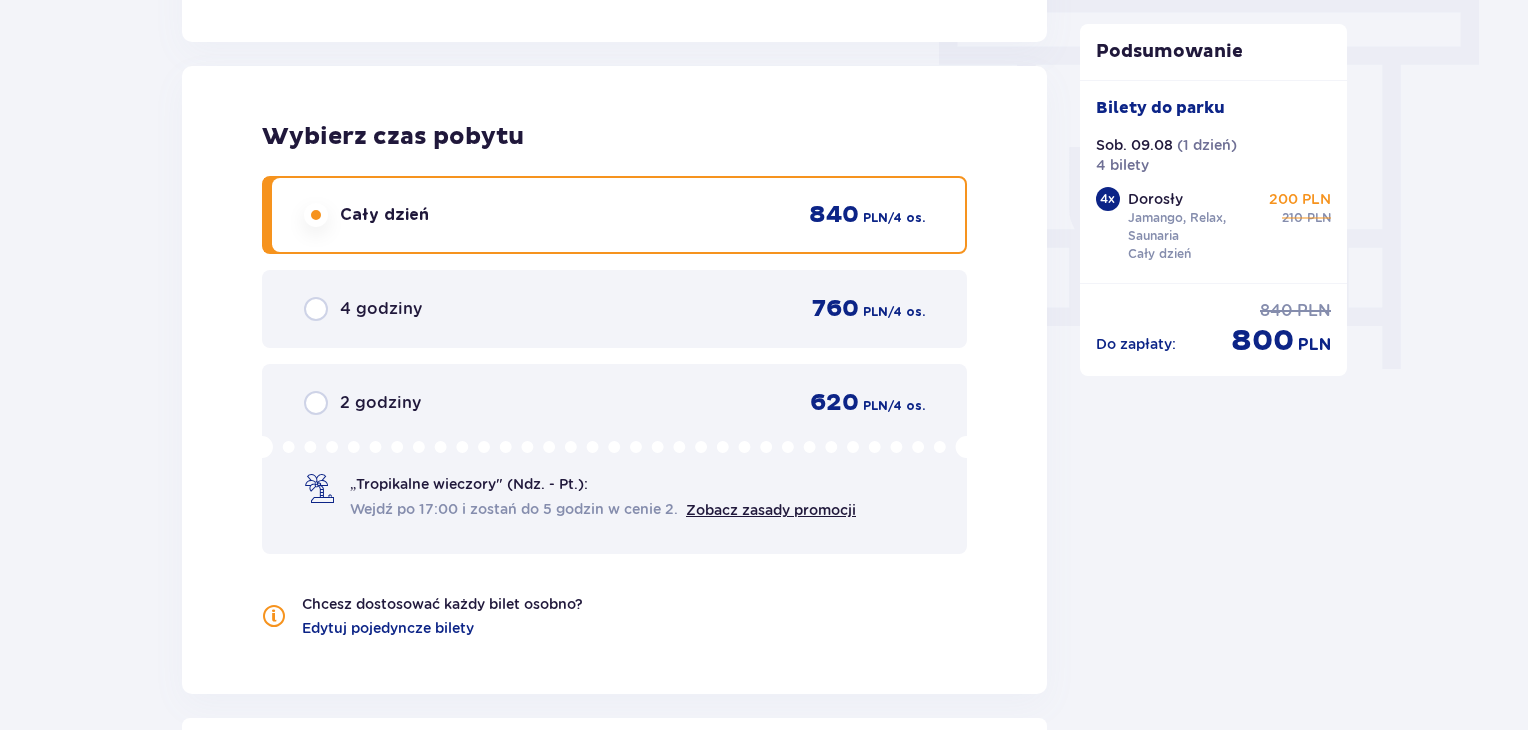 click on "2 godziny" at bounding box center (362, 403) 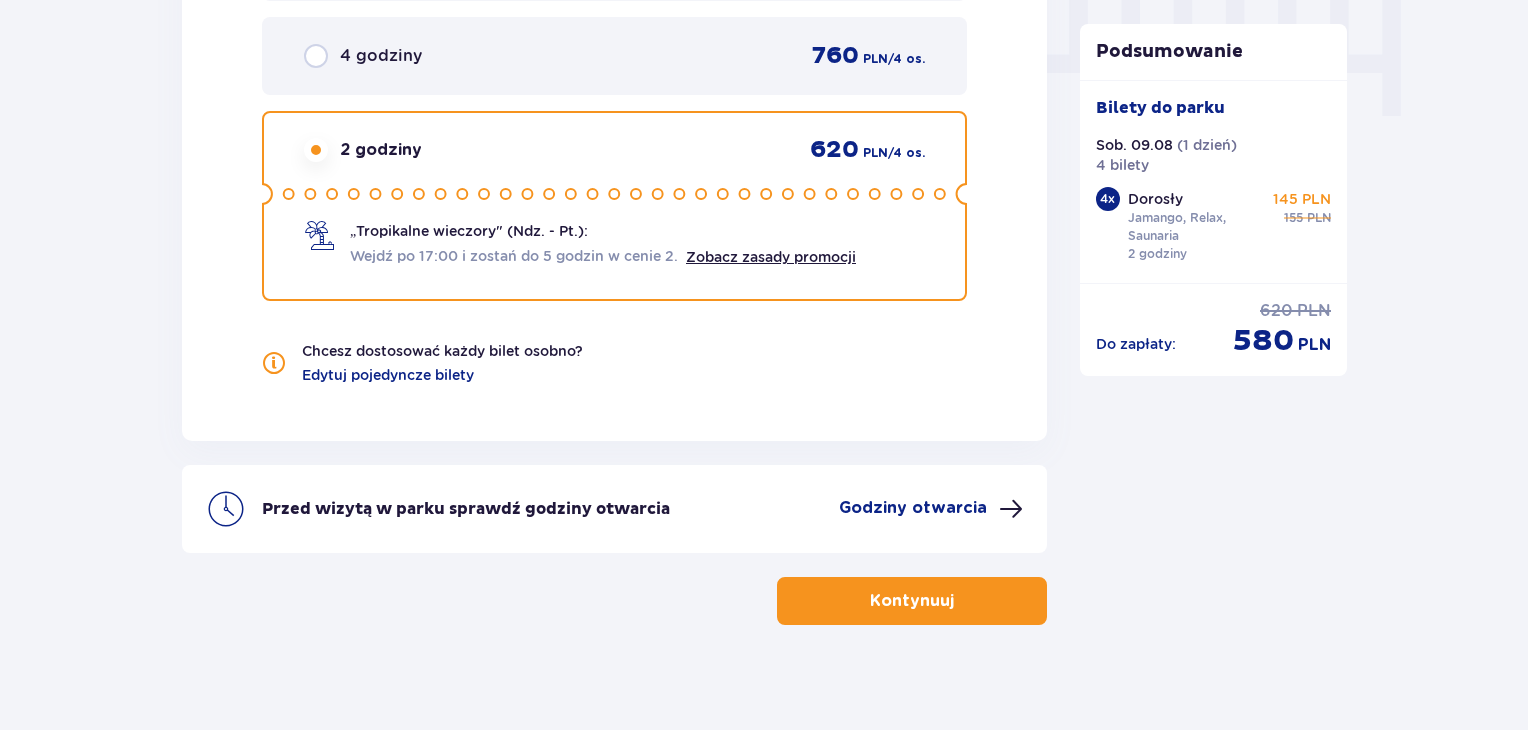 click on "Bilety Pomiń ten krok Znajdź bilety Długość pobytu 1 dzień Dłużej Data przyjazdu 09.08.25 Wybierz bilety Dorosły 18 - 65 lat 4 Dziecko do 90 cm 0 Dziecko do 120 cm 0 Dziecko do 16 lat 0 Nastolatek 16 - 18 lat 0 Senior 65+ lat 0 W ciąży 0 Z niepełno­sprawnością 0 Oferta specjalna Pakiet Family 2+2 - 640 PLN Wybierz strefy Pierwszy raz? Poznaj strefy Suntago Trzy strefy Dwie strefy Jedna strefa Chcesz dostosować każdy bilet osobno? Edytuj pojedyncze bilety Wybierz czas pobytu Cały dzień 840 PLN / 4 os. 4 godziny 760 PLN / 4 os. 2 godziny 620 PLN / 4 os. „Tropikalne wieczory" (Ndz. - Pt.): Wejdź po 17:00 i zostań do 5 godzin w cenie 2. Zobacz zasady promocji Chcesz dostosować każdy bilet osobno? Edytuj pojedyncze bilety Przed wizytą w parku sprawdź godziny otwarcia Godziny otwarcia Kontynuuj" at bounding box center [614, -602] 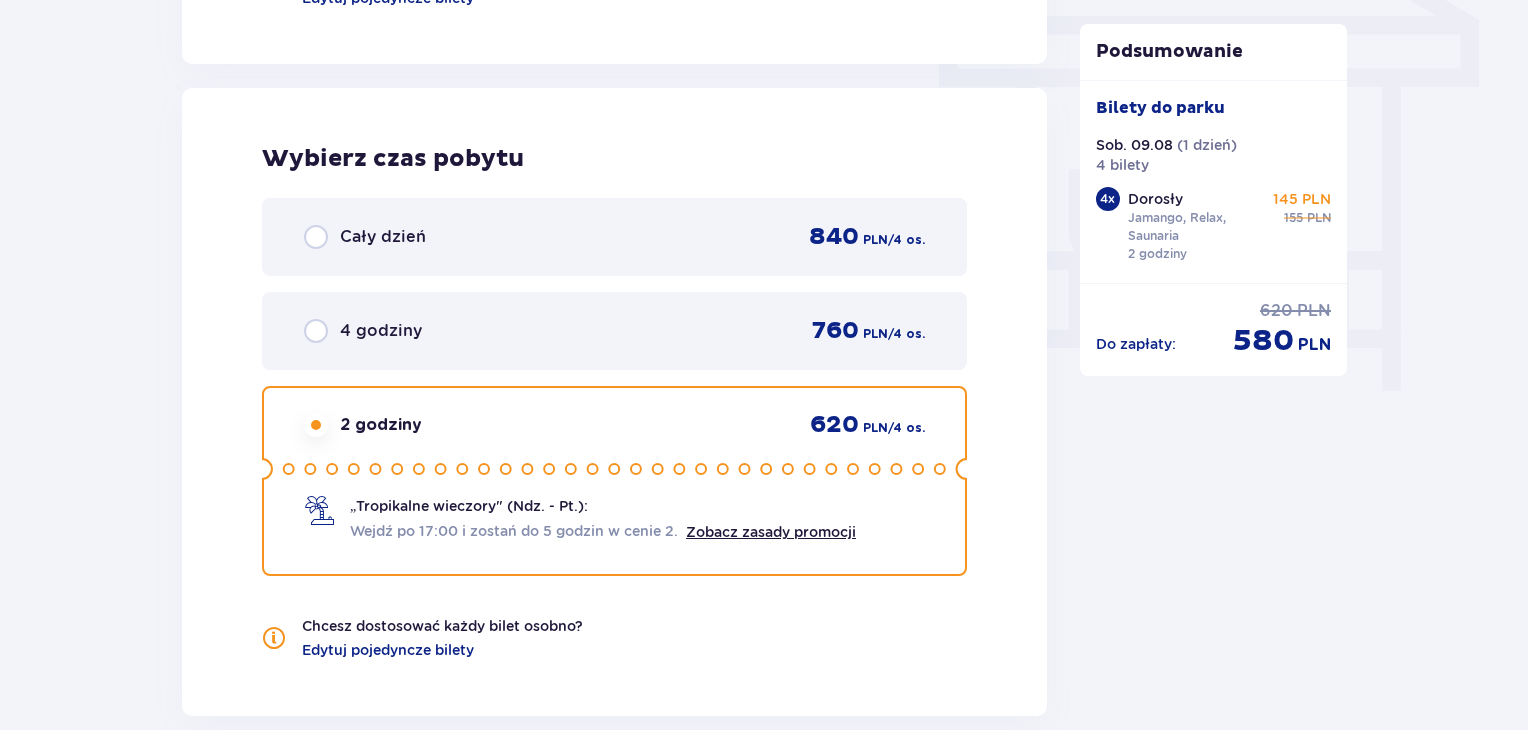 scroll, scrollTop: 1754, scrollLeft: 0, axis: vertical 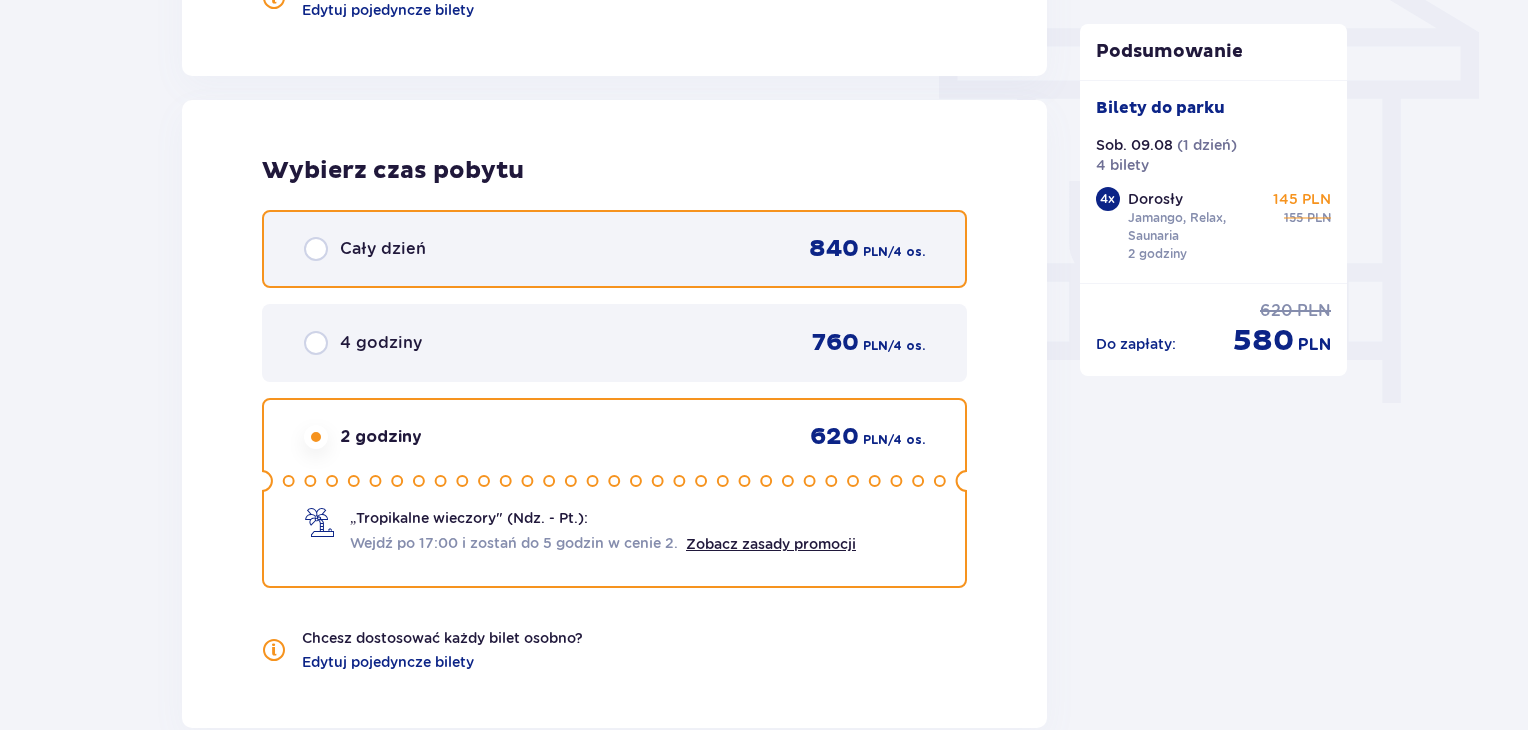 click at bounding box center [316, 249] 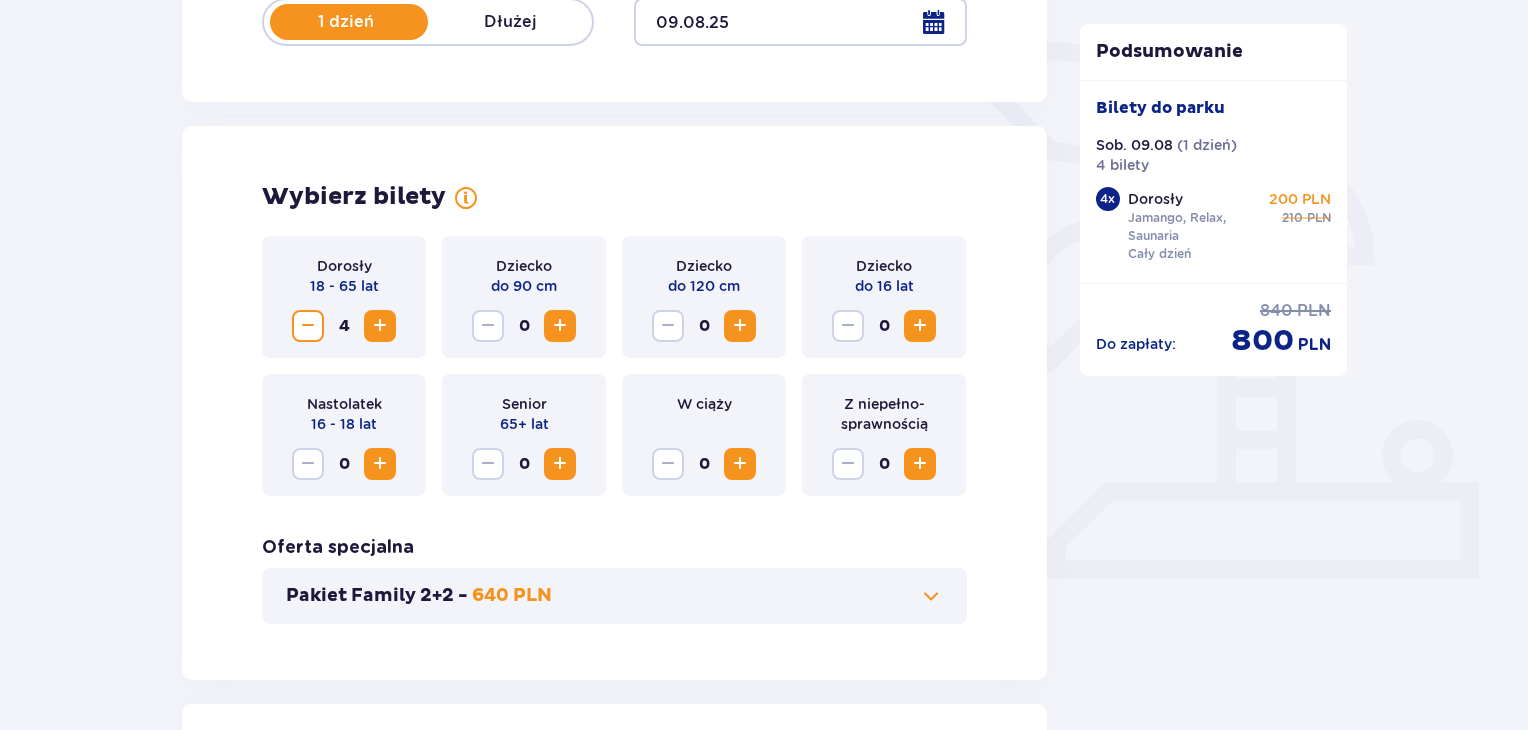 click at bounding box center (931, 596) 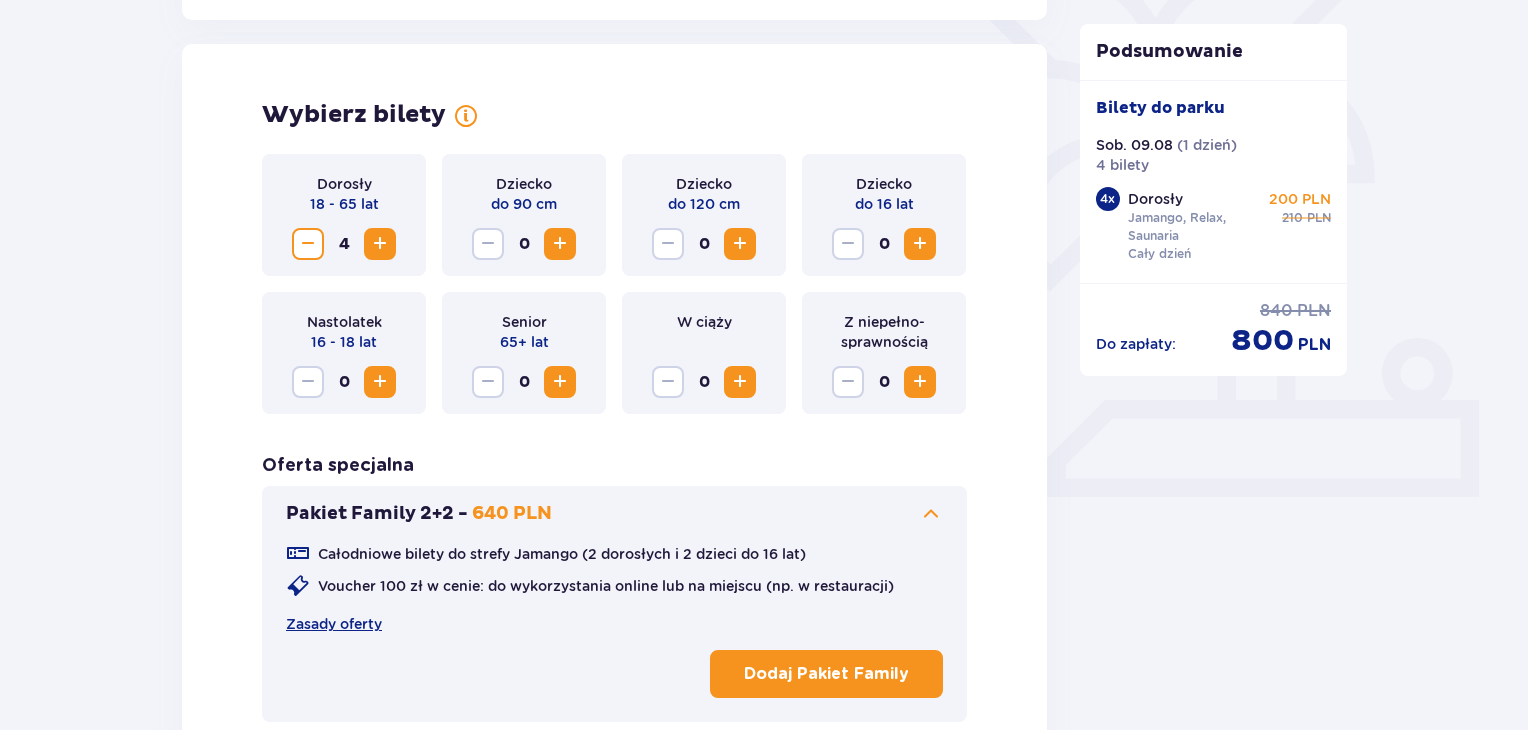 scroll, scrollTop: 556, scrollLeft: 0, axis: vertical 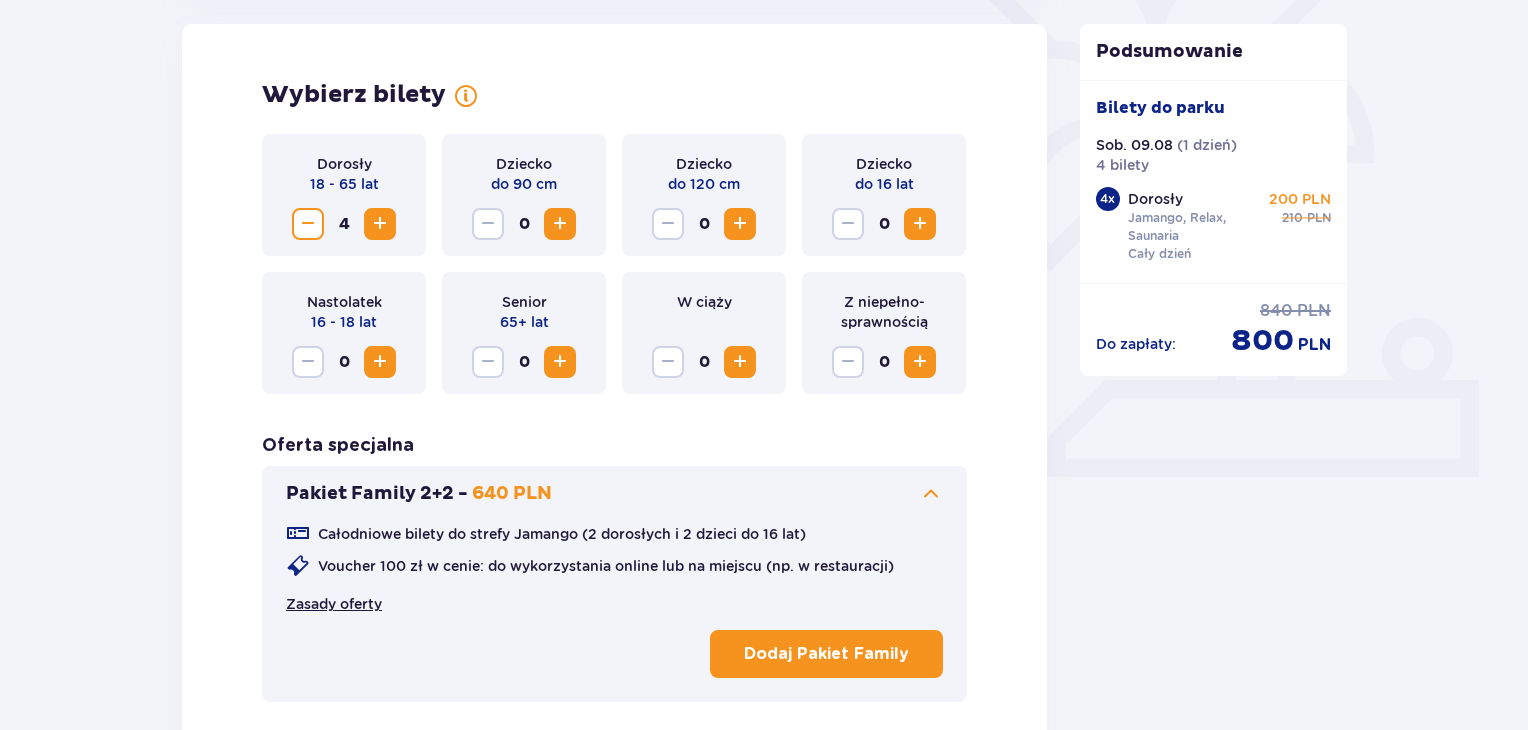 click on "Zasady oferty" at bounding box center (334, 604) 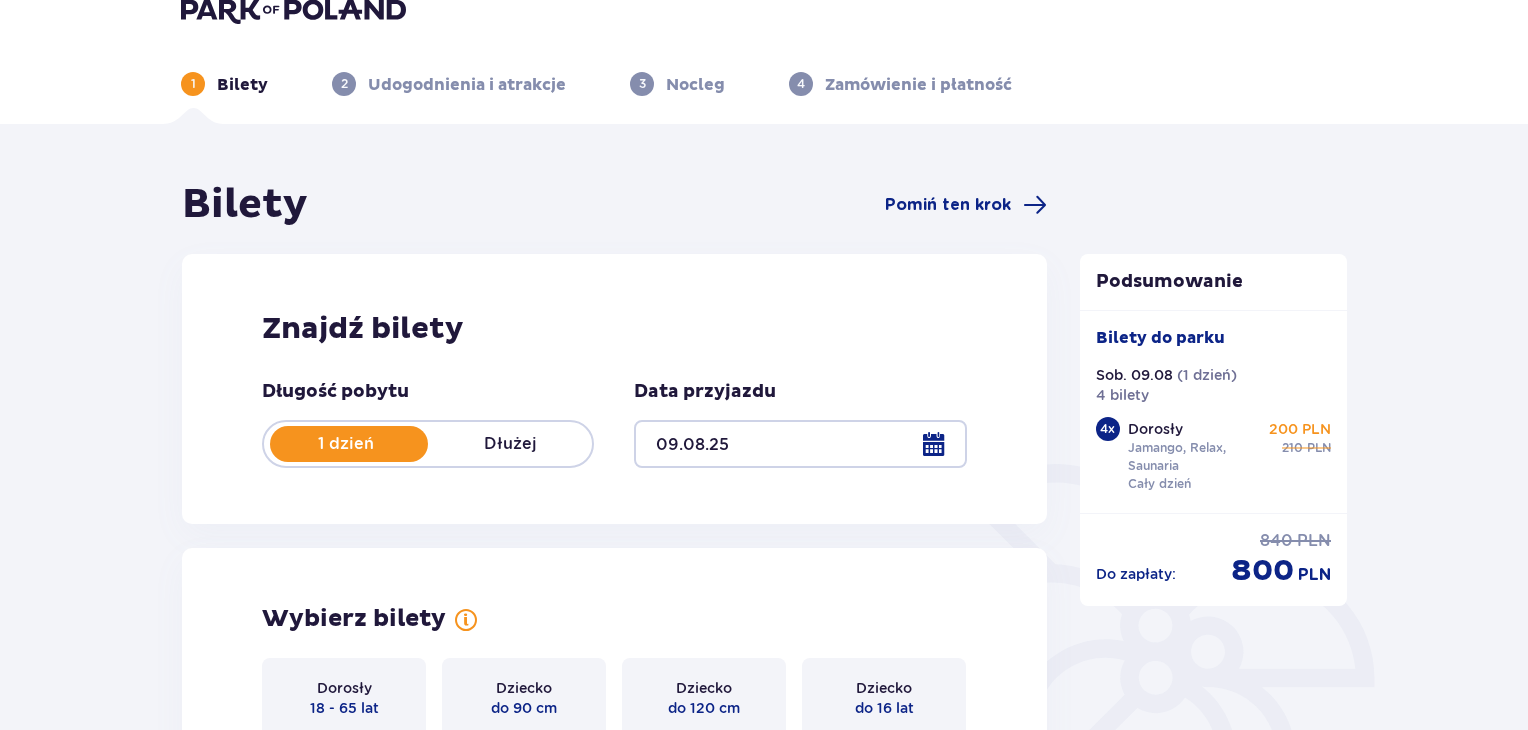 scroll, scrollTop: 0, scrollLeft: 0, axis: both 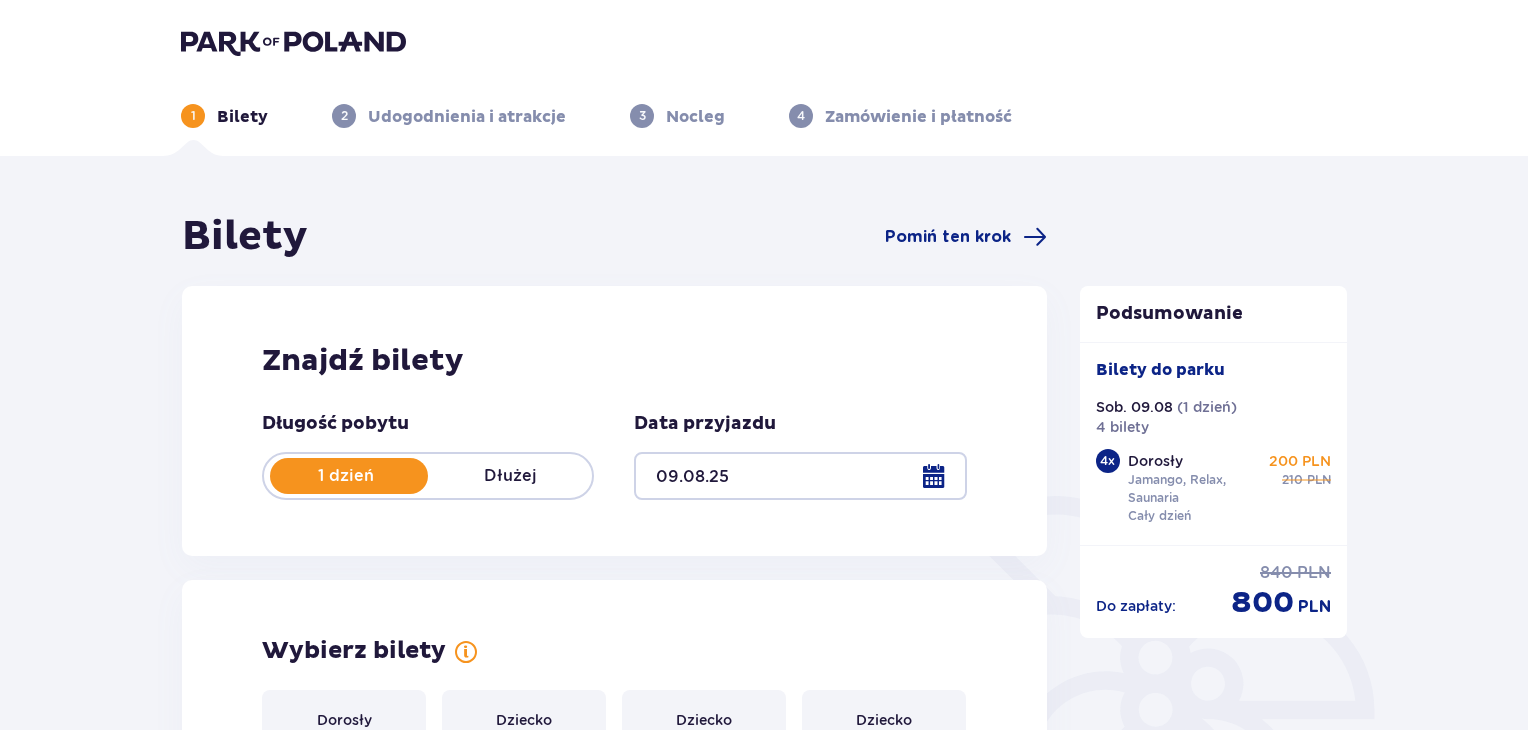 click on "Dłużej" at bounding box center [510, 476] 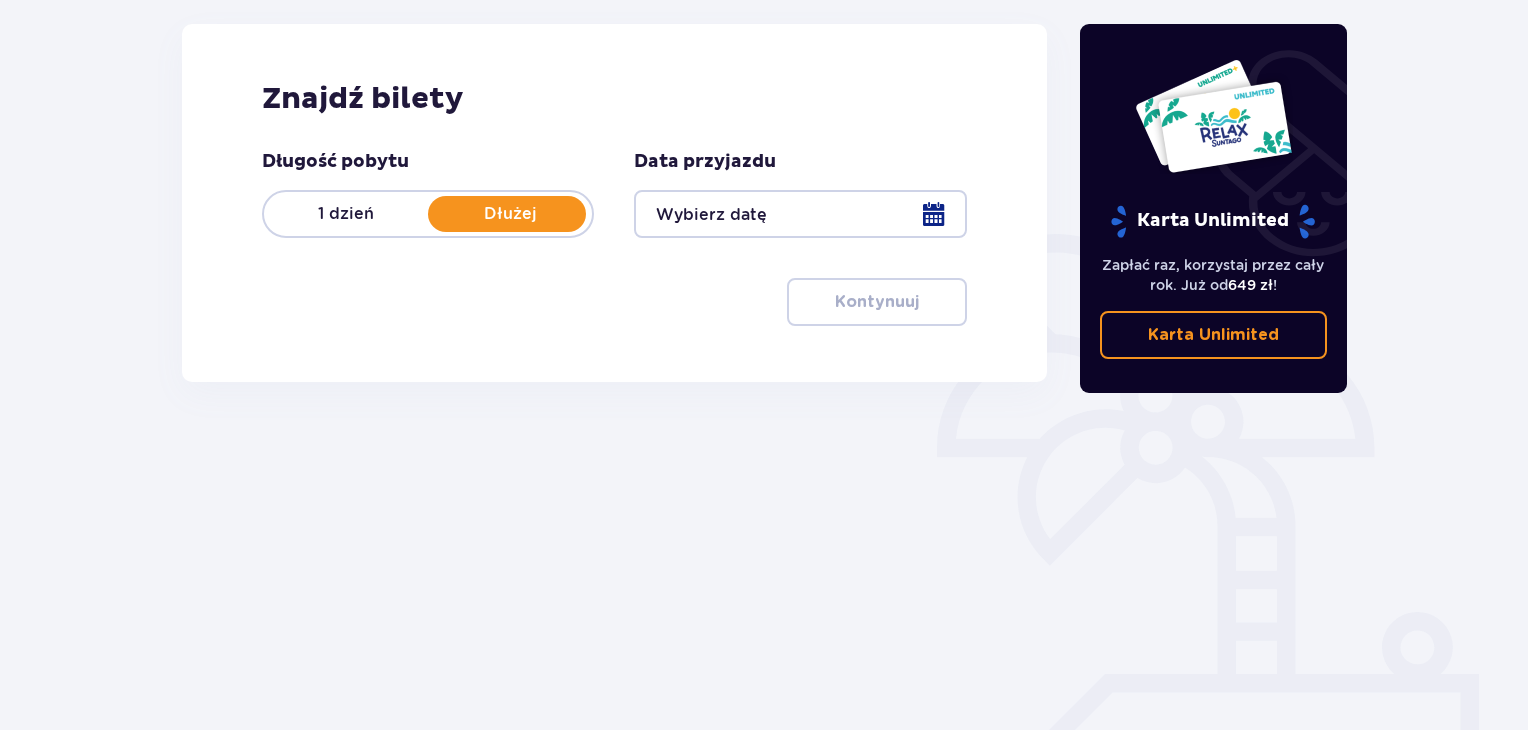 scroll, scrollTop: 133, scrollLeft: 0, axis: vertical 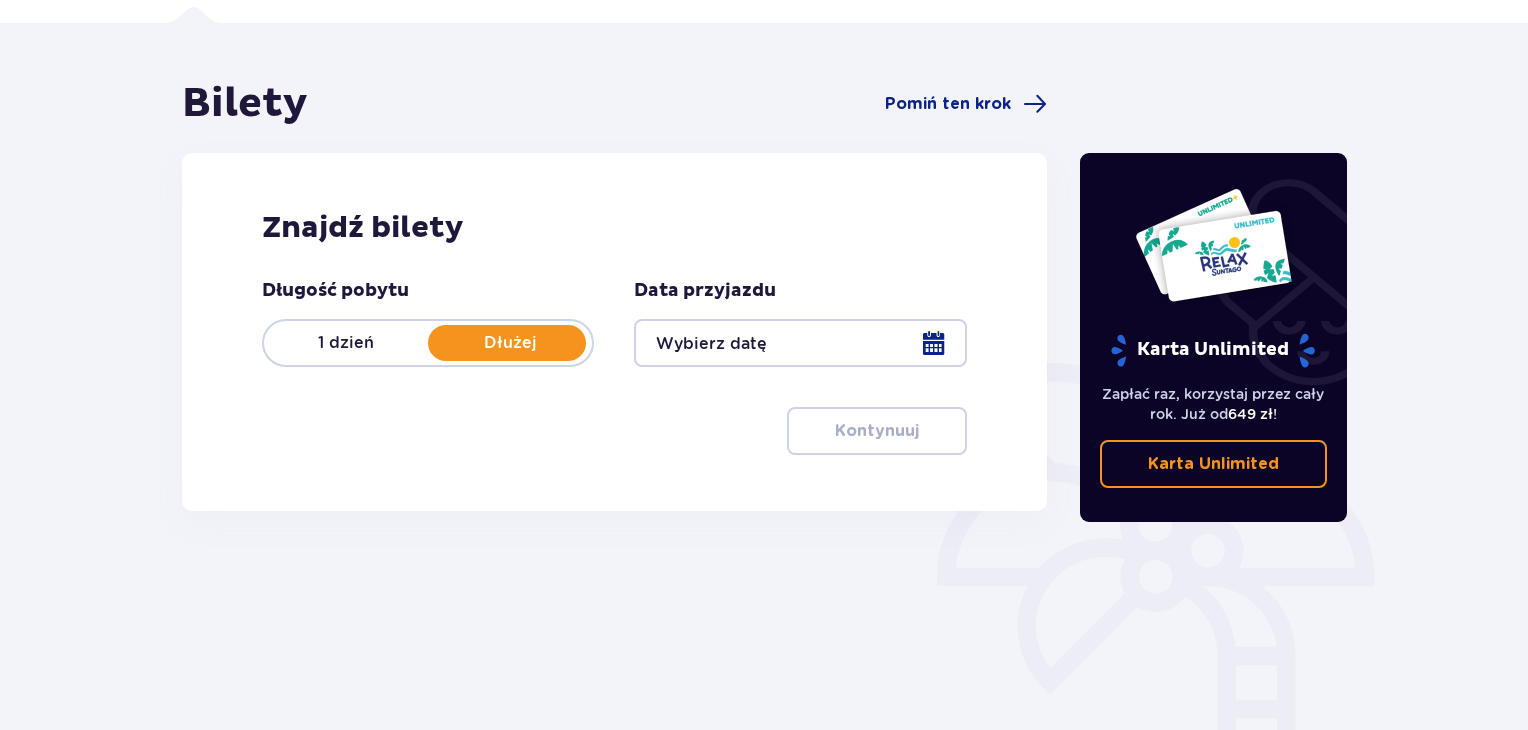 click on "1 dzień" at bounding box center (346, 343) 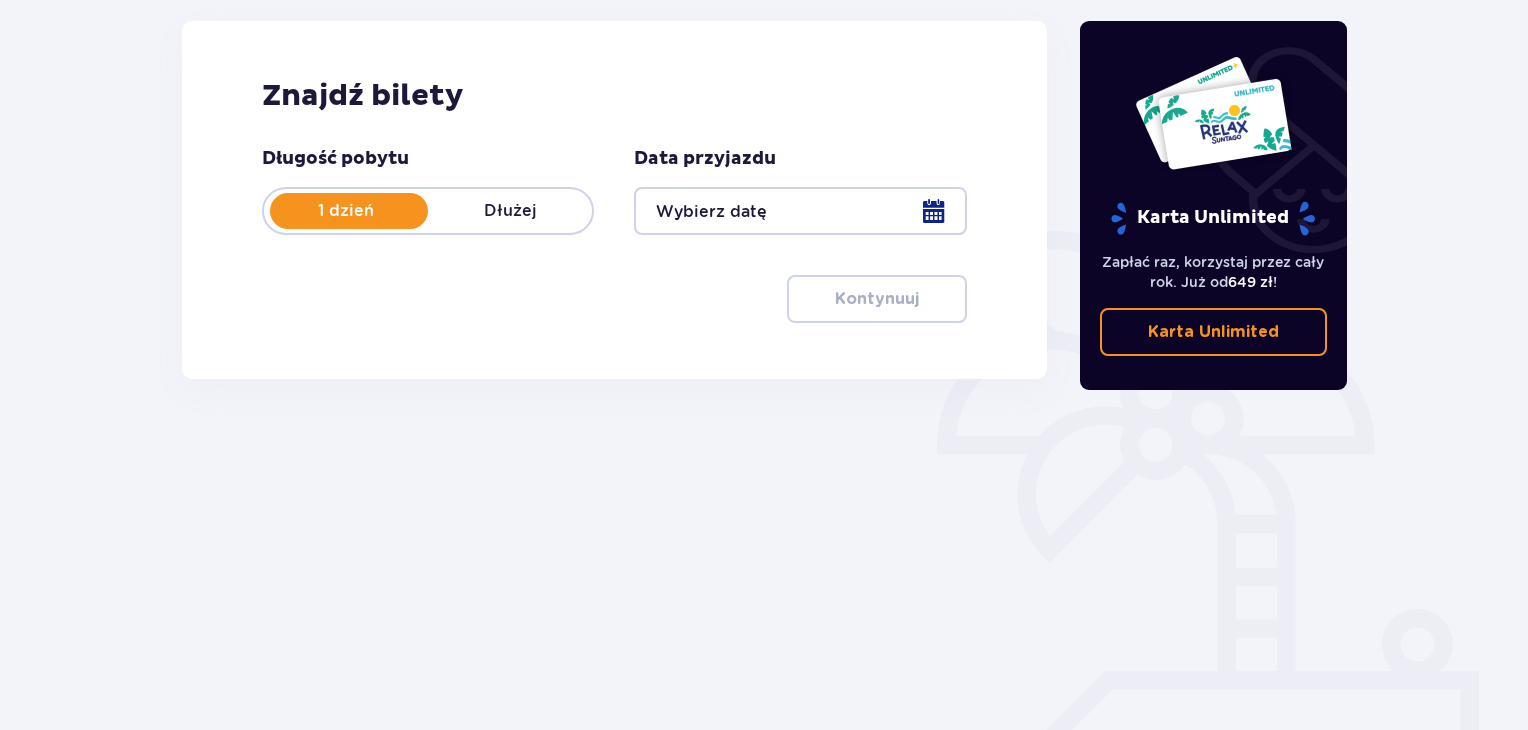 scroll, scrollTop: 266, scrollLeft: 0, axis: vertical 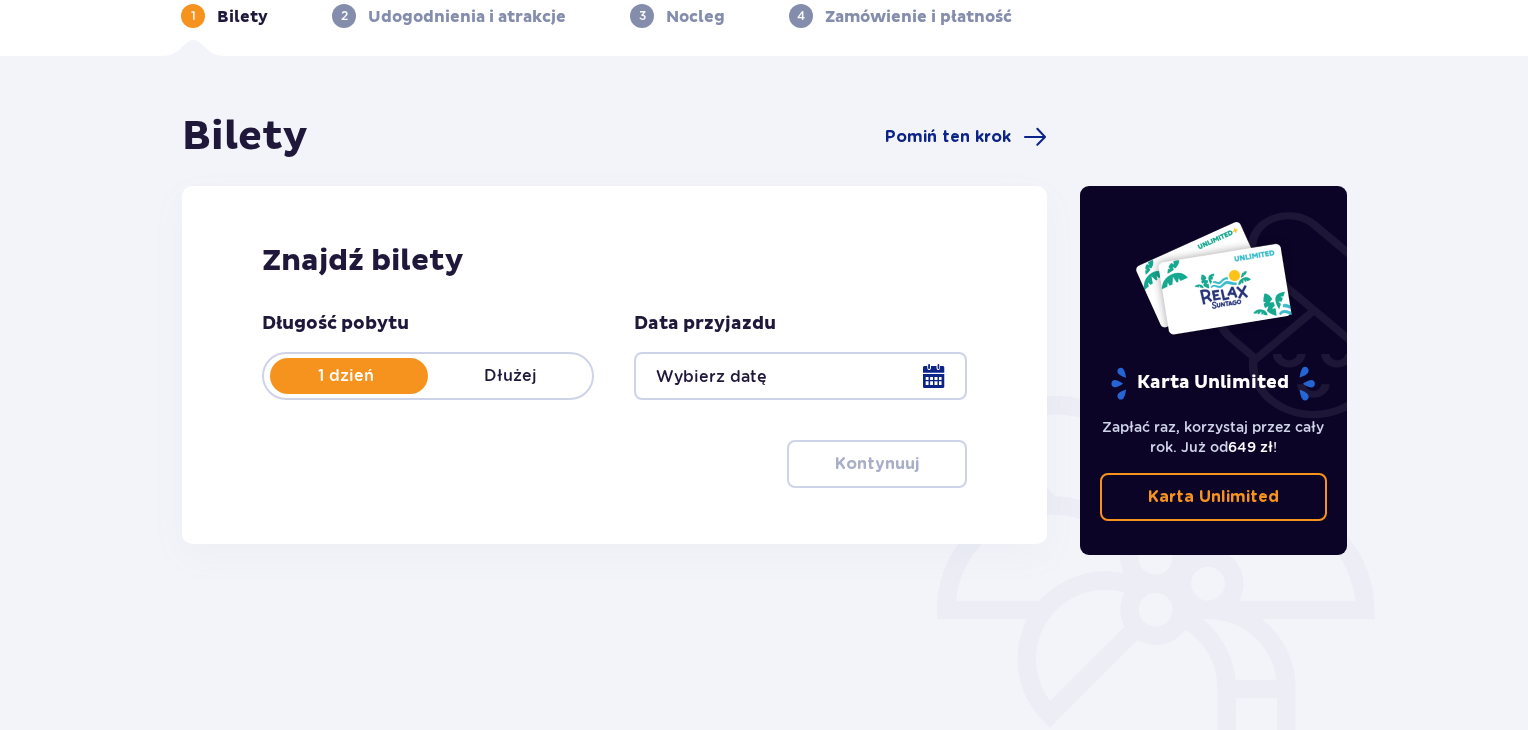 click at bounding box center [800, 376] 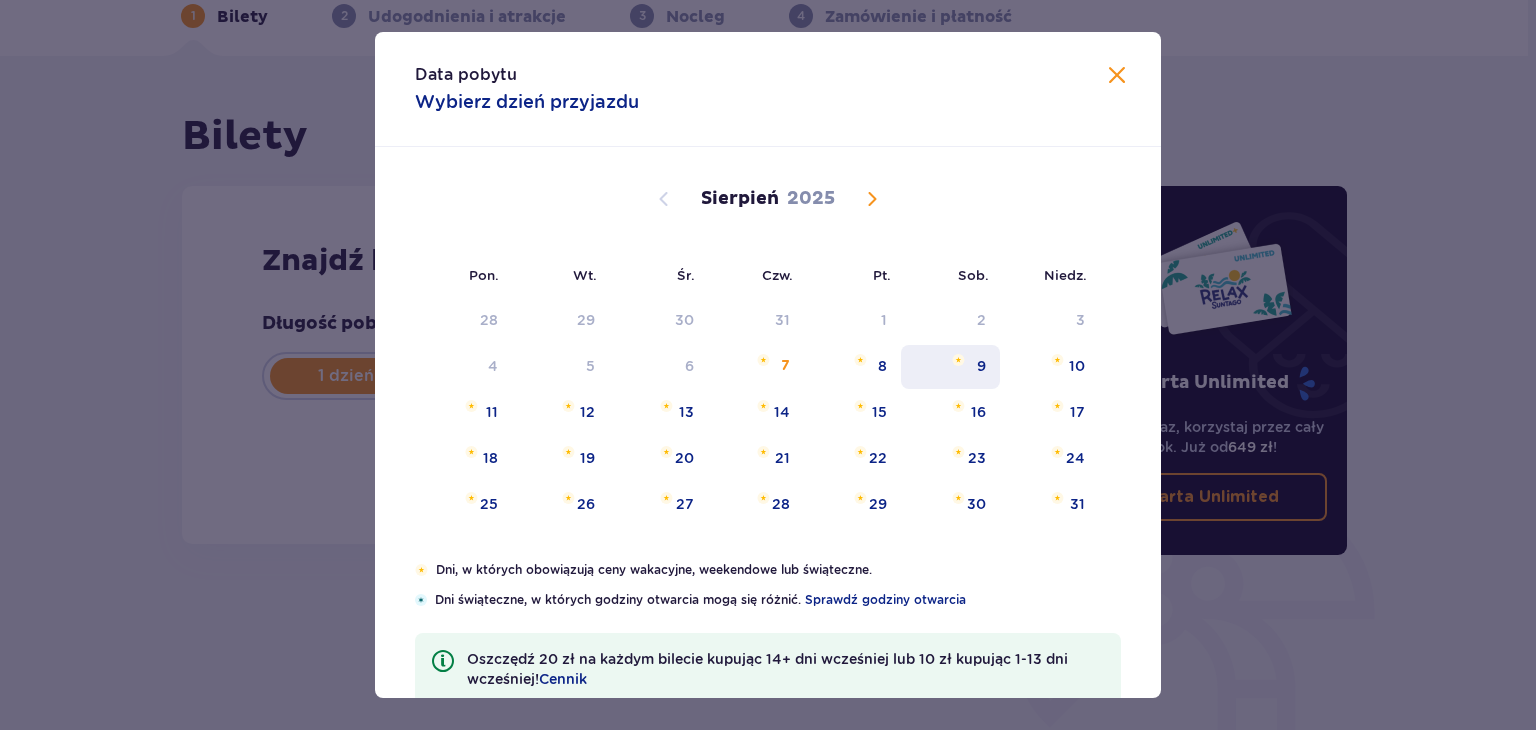 click on "9" at bounding box center (950, 367) 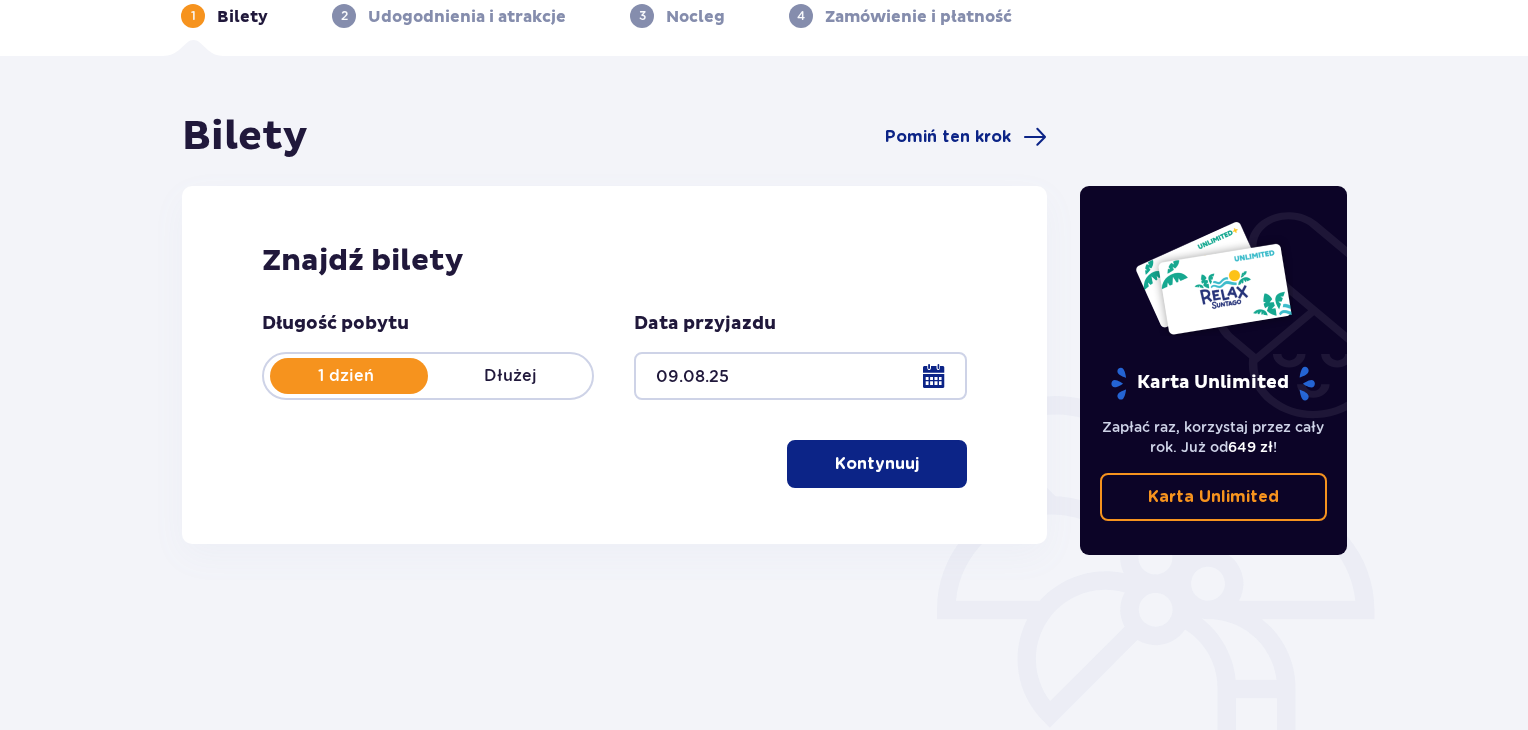 click on "Kontynuuj" at bounding box center (877, 464) 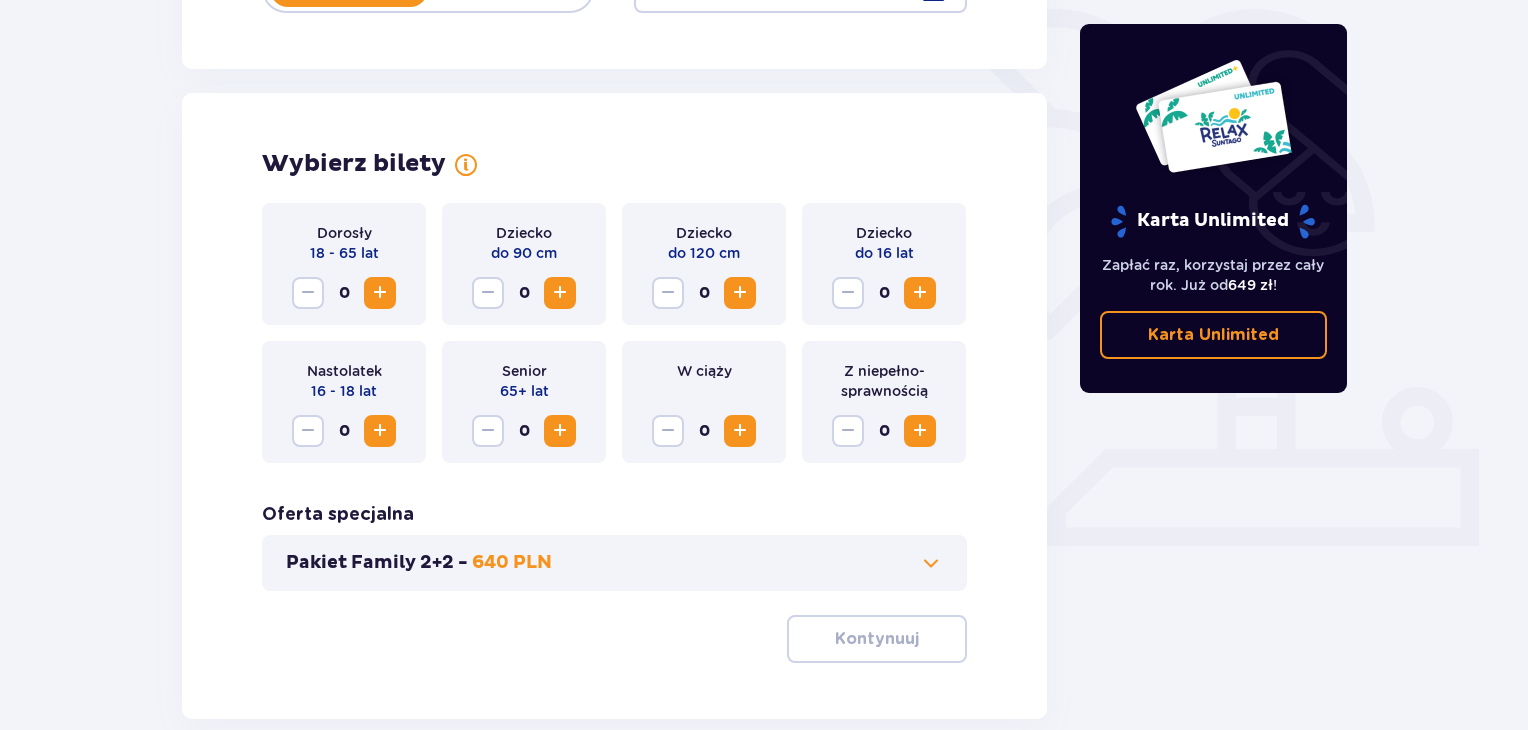 scroll, scrollTop: 556, scrollLeft: 0, axis: vertical 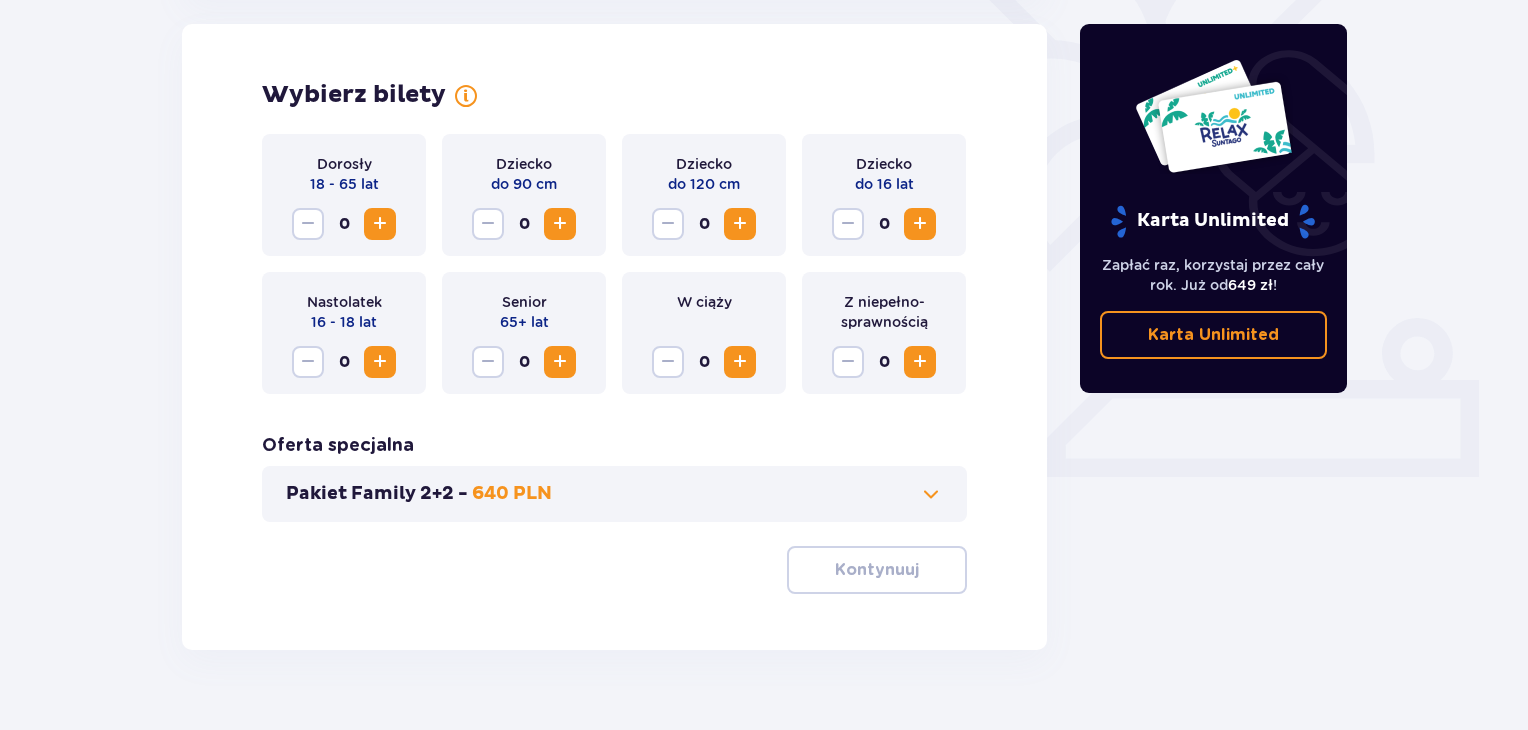 click at bounding box center [380, 224] 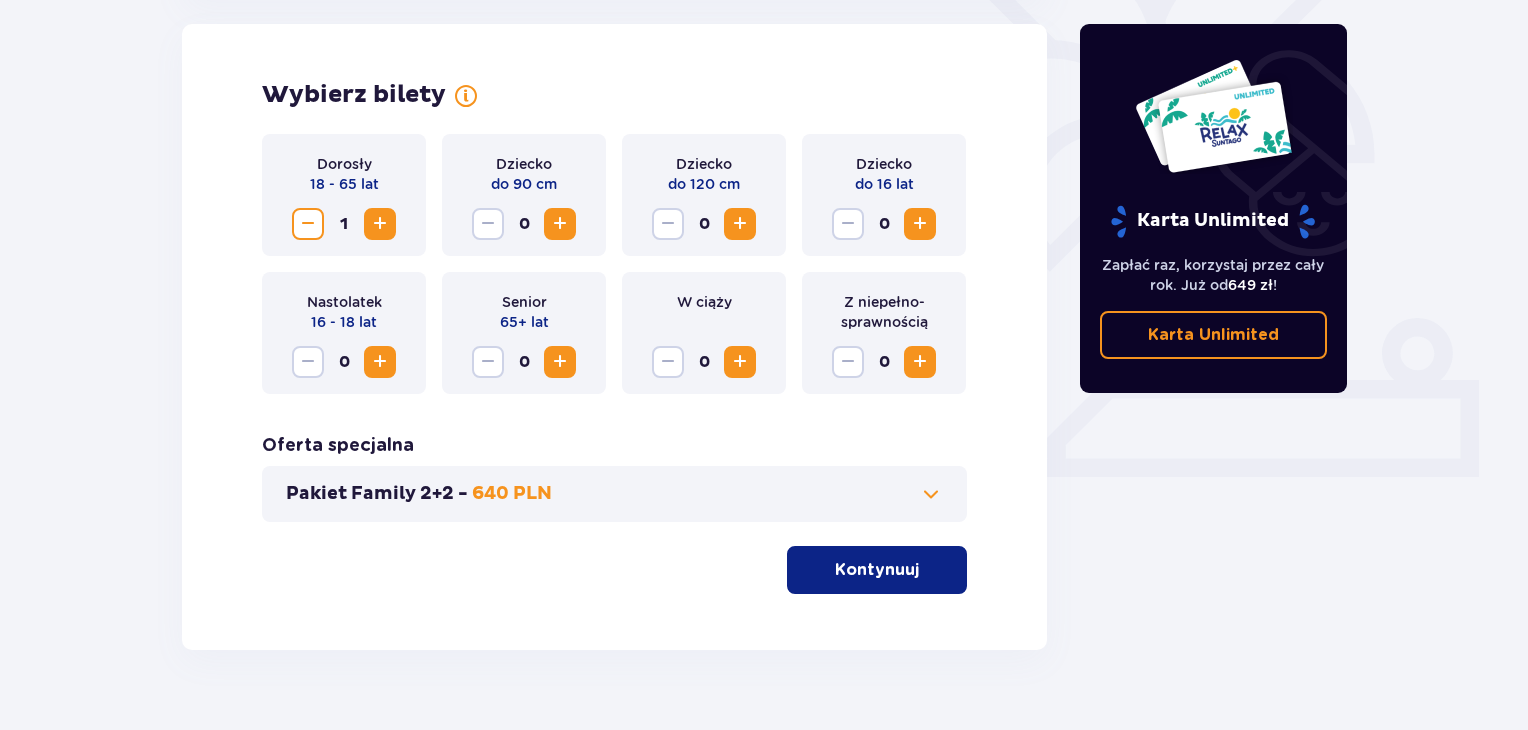 click at bounding box center [380, 224] 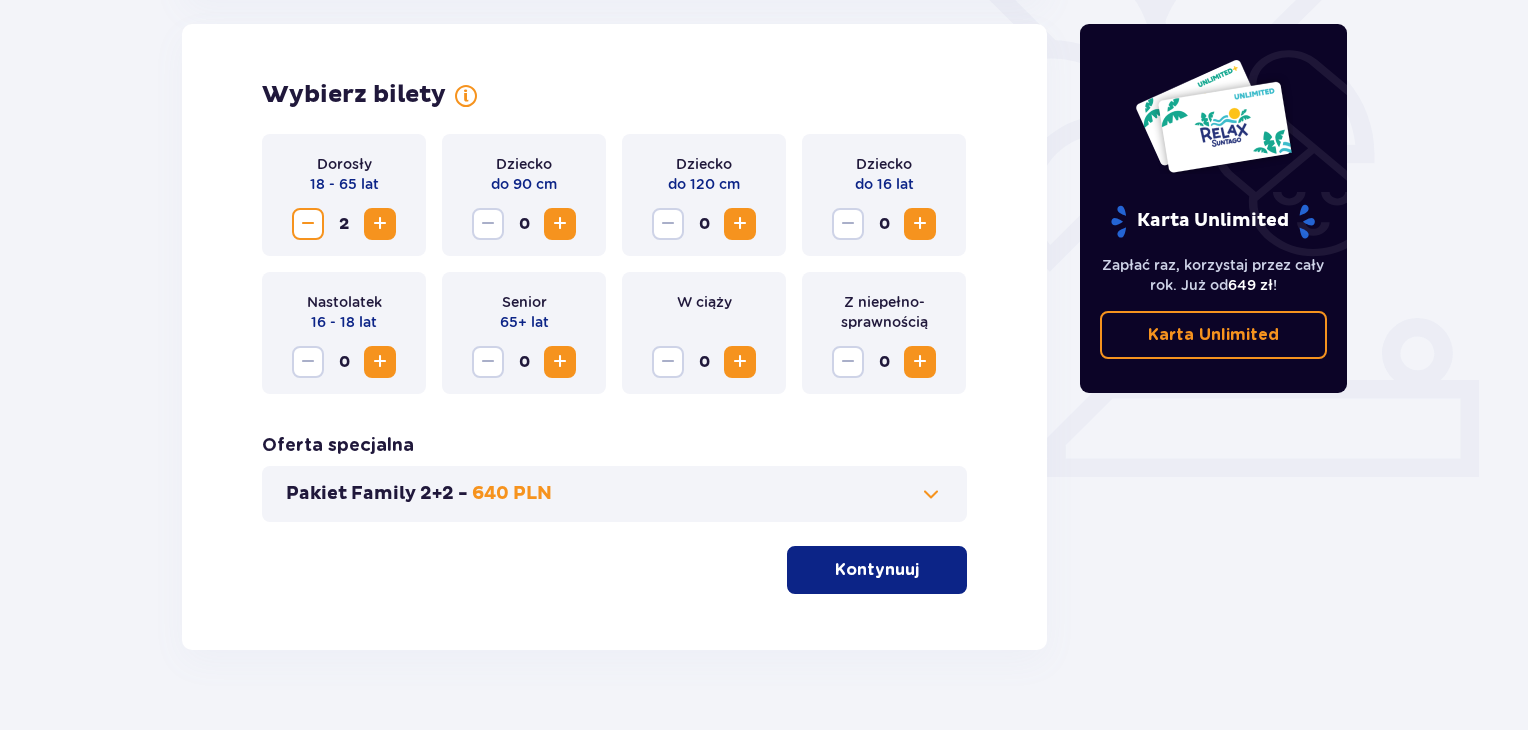 click at bounding box center [380, 224] 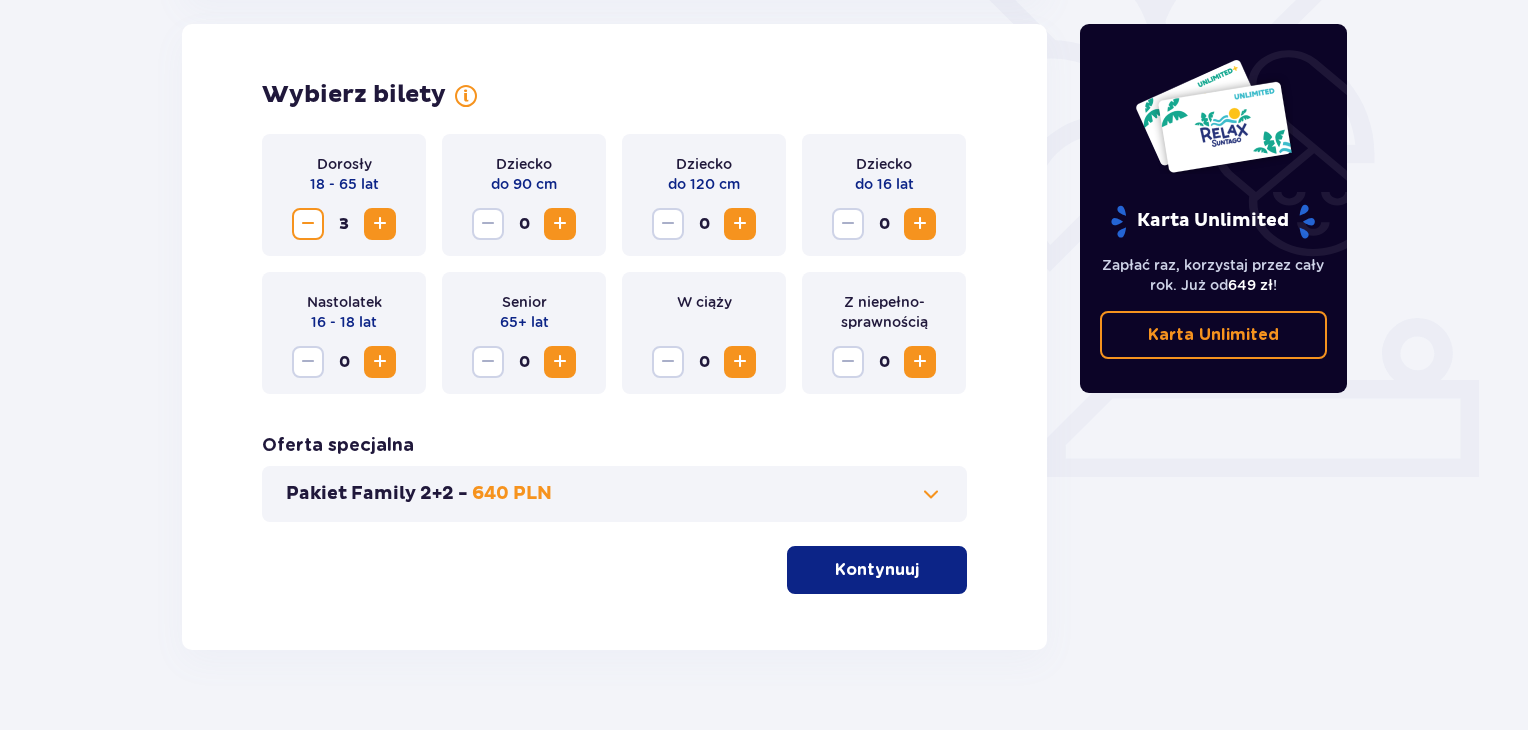 click on "Kontynuuj" at bounding box center [877, 570] 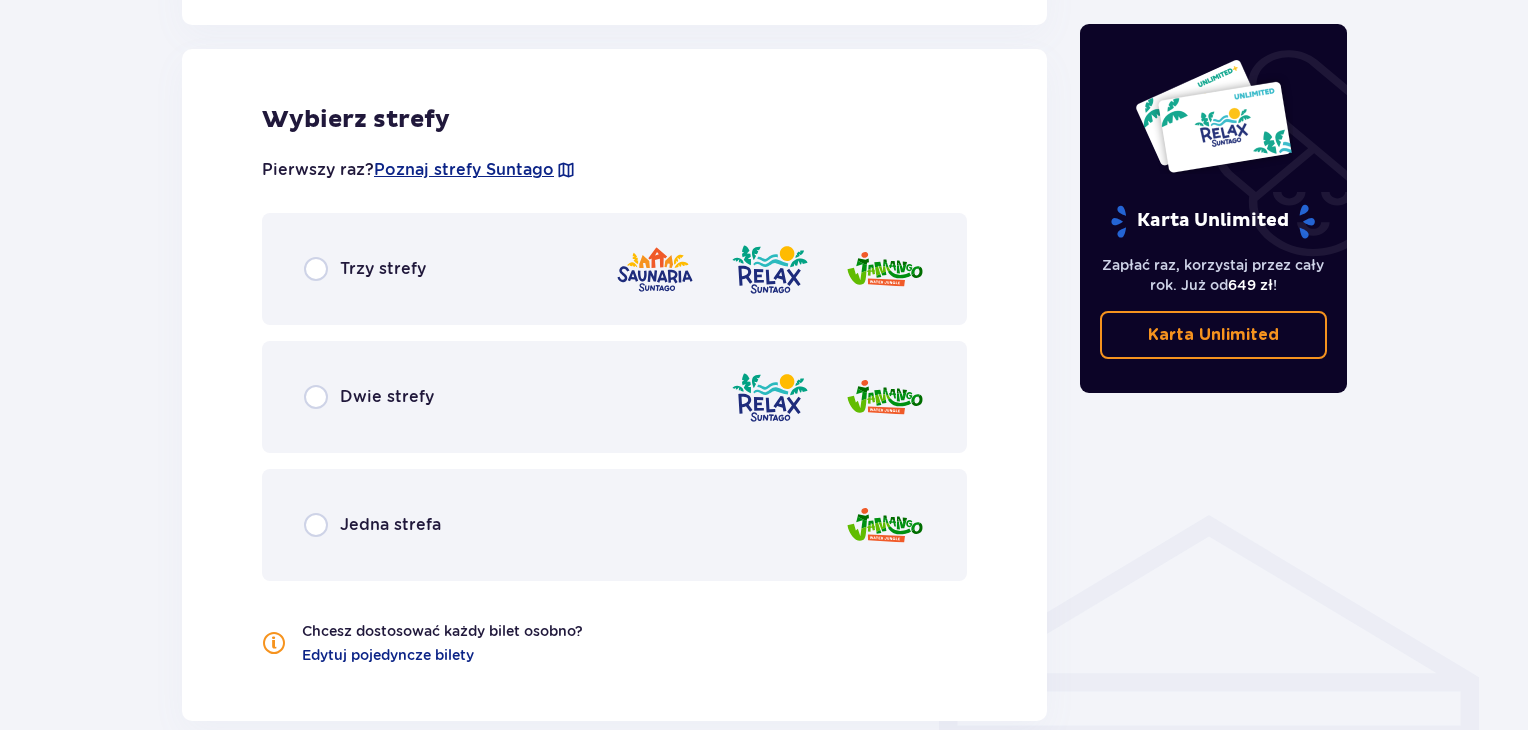 scroll, scrollTop: 1110, scrollLeft: 0, axis: vertical 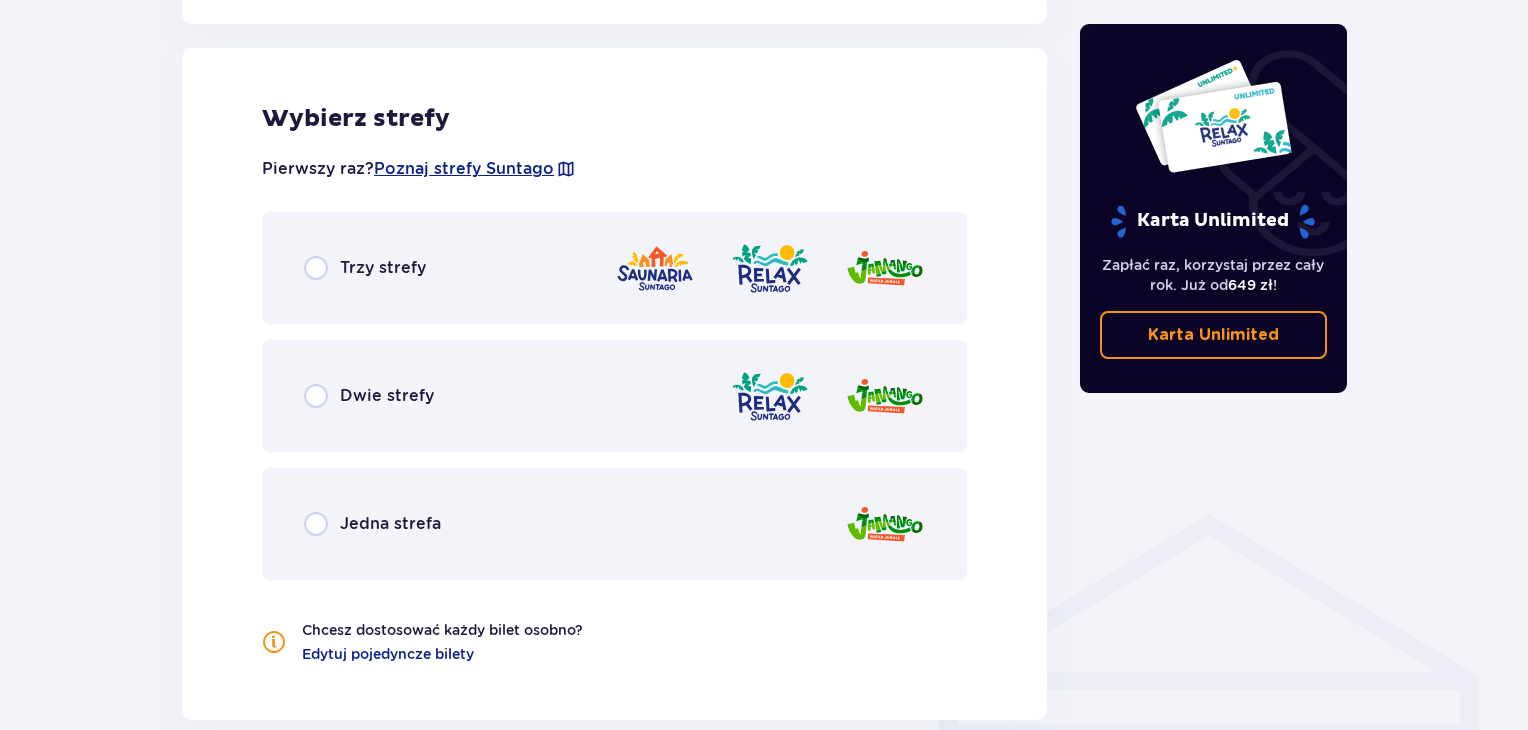 click on "Trzy strefy" at bounding box center (383, 268) 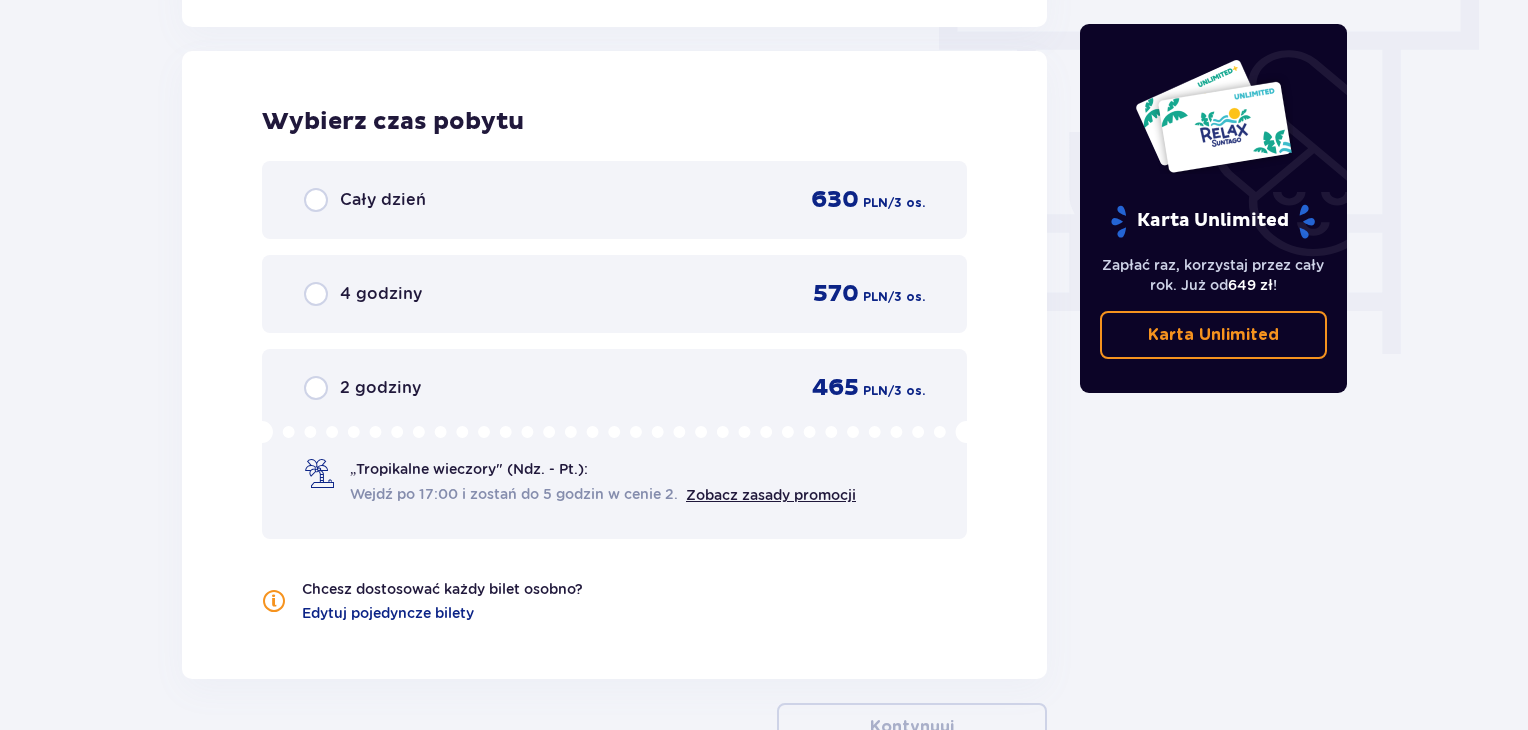 scroll, scrollTop: 1806, scrollLeft: 0, axis: vertical 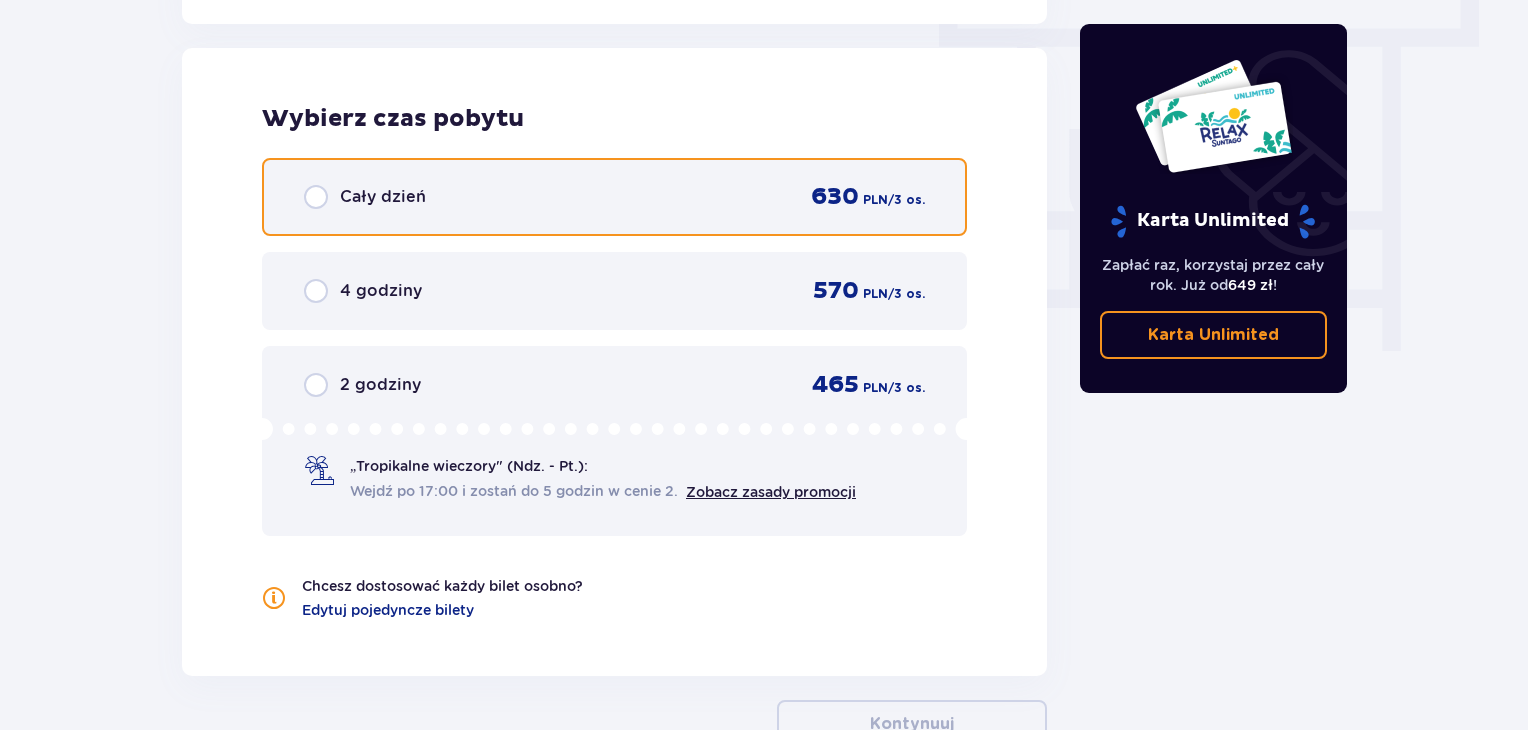 click at bounding box center (316, 197) 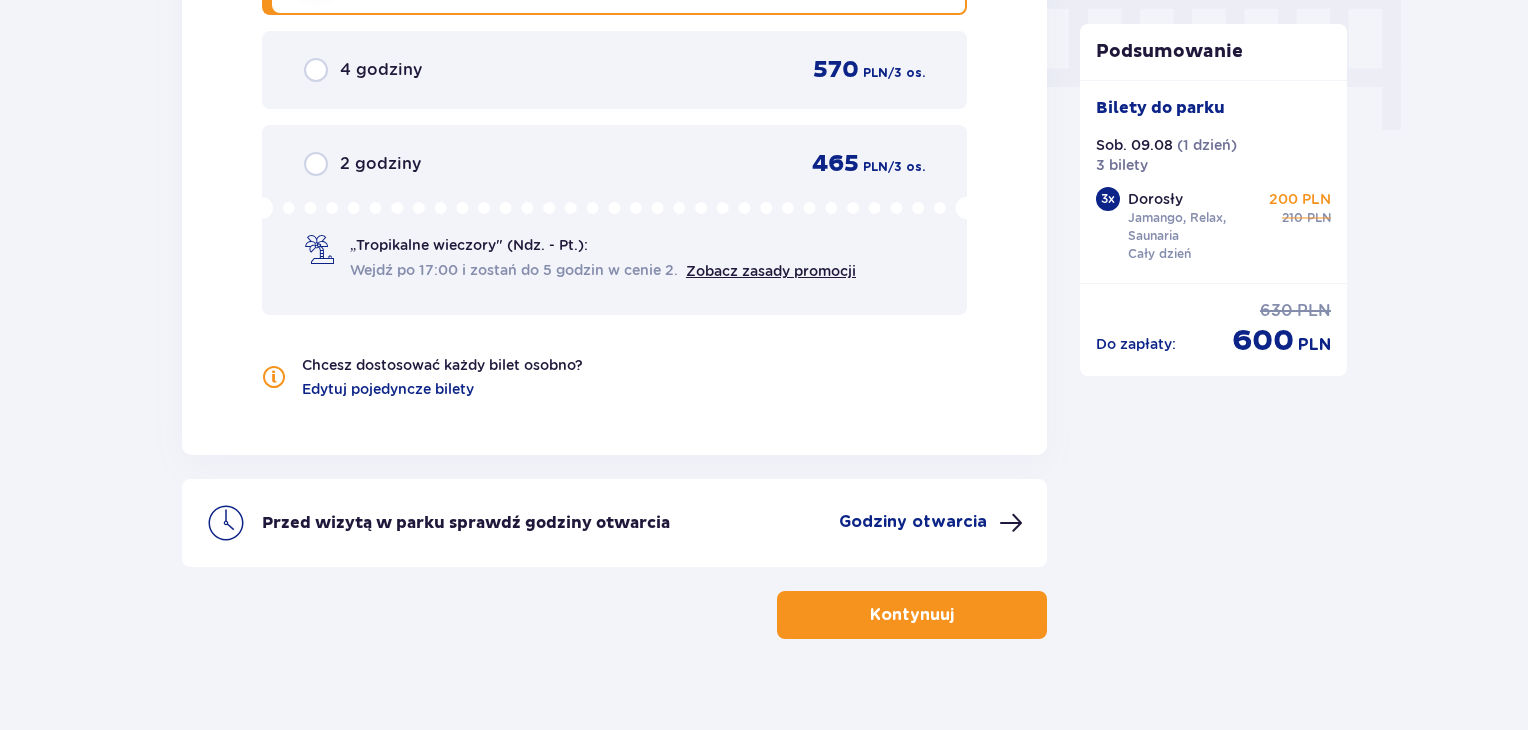 scroll, scrollTop: 1988, scrollLeft: 0, axis: vertical 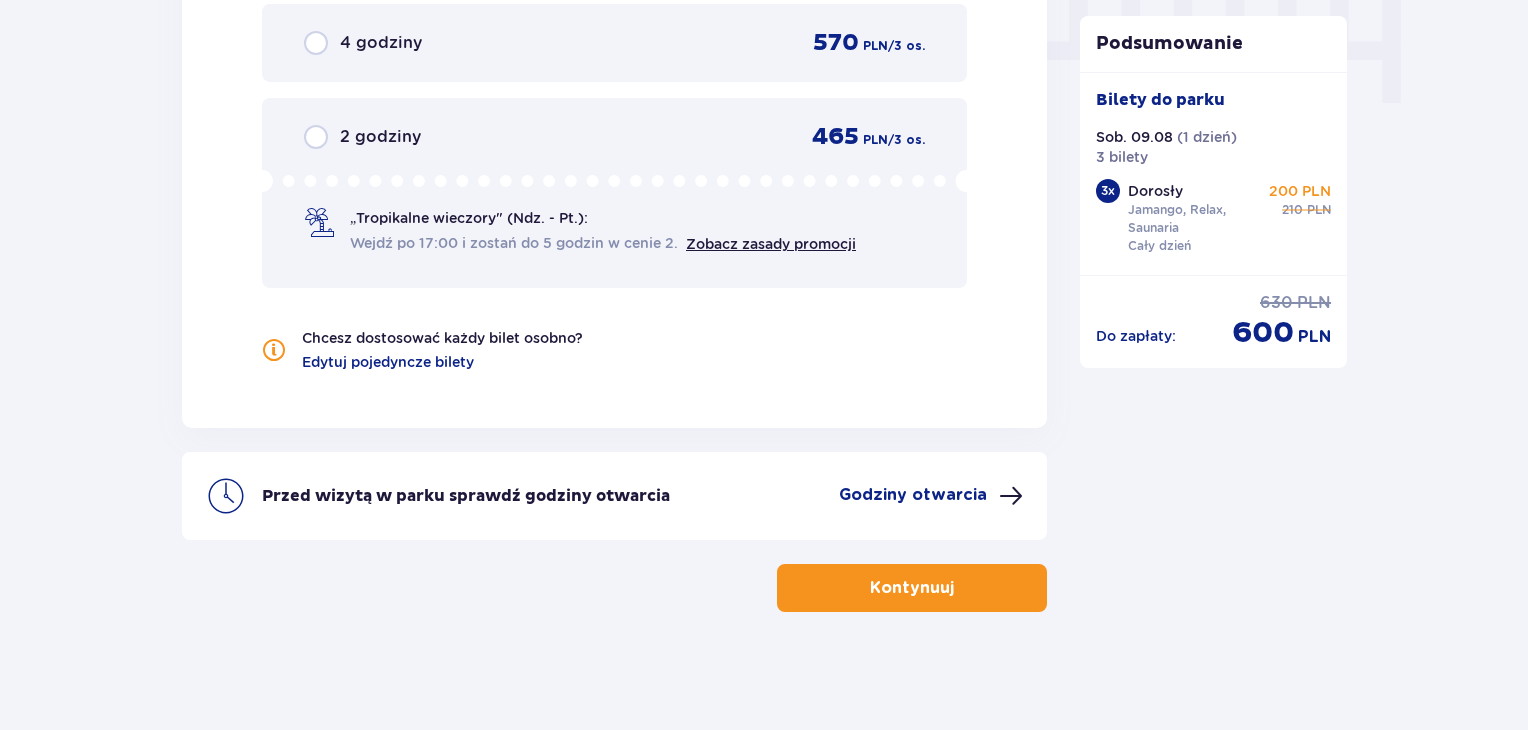 click on "Kontynuuj" at bounding box center (912, 588) 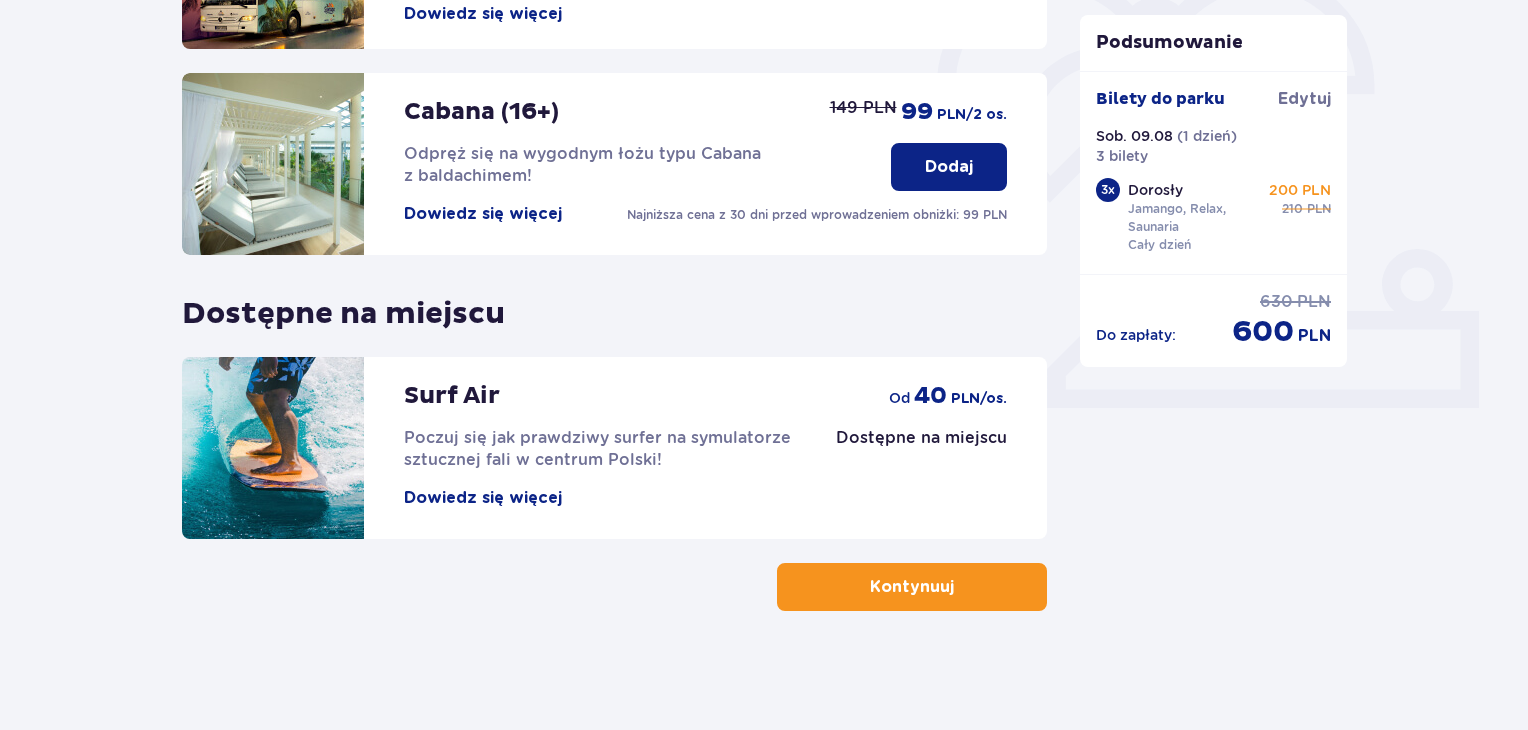 scroll, scrollTop: 626, scrollLeft: 0, axis: vertical 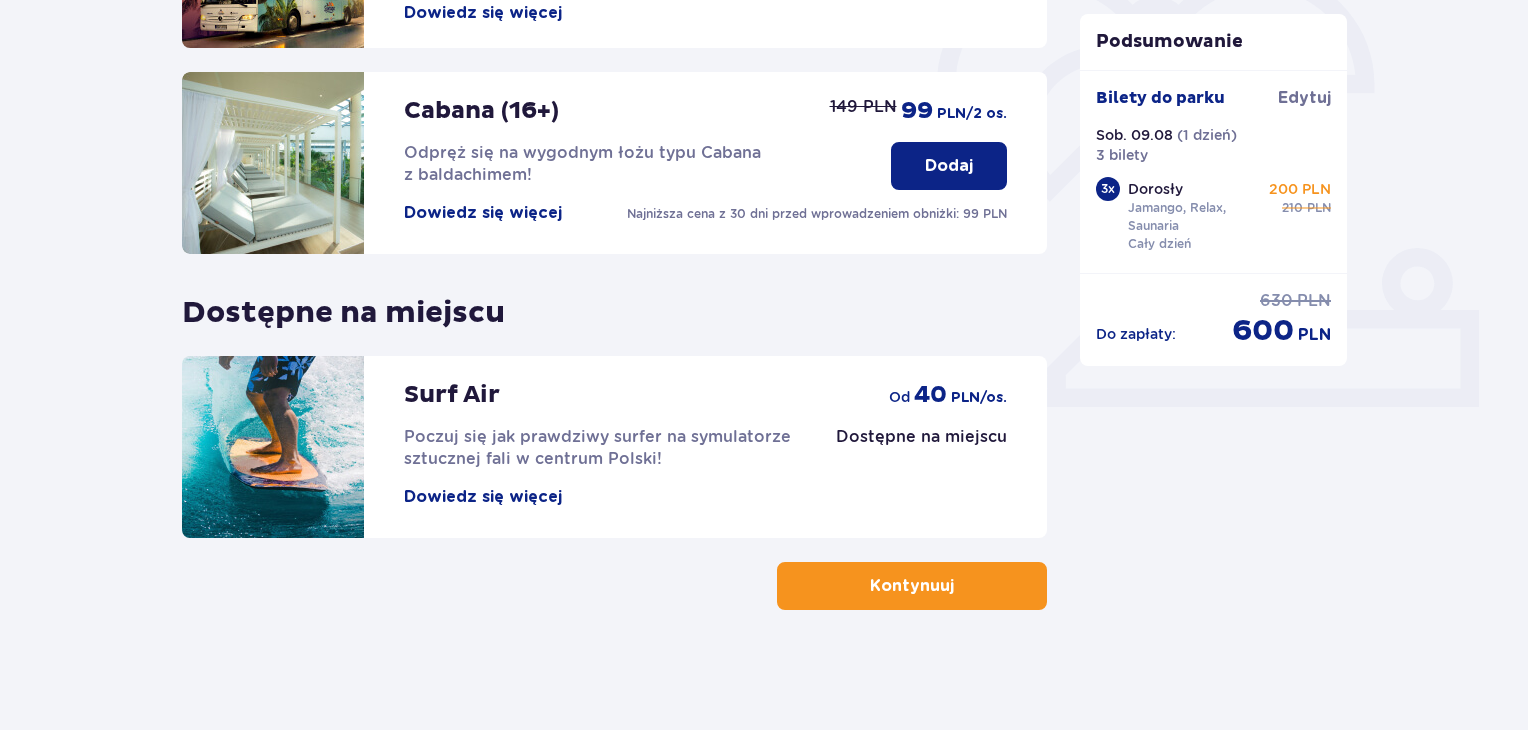 click on "Kontynuuj" at bounding box center (912, 586) 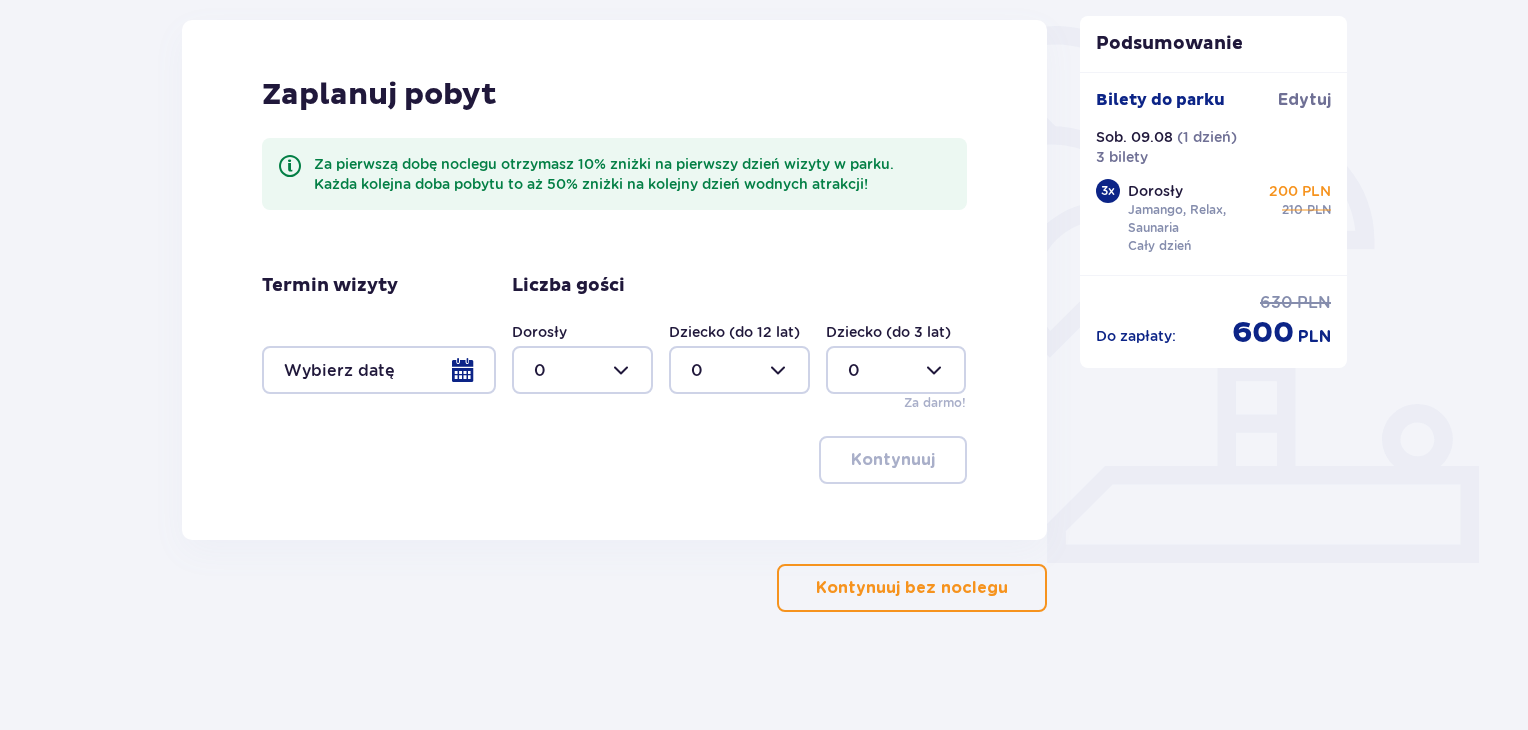 scroll, scrollTop: 472, scrollLeft: 0, axis: vertical 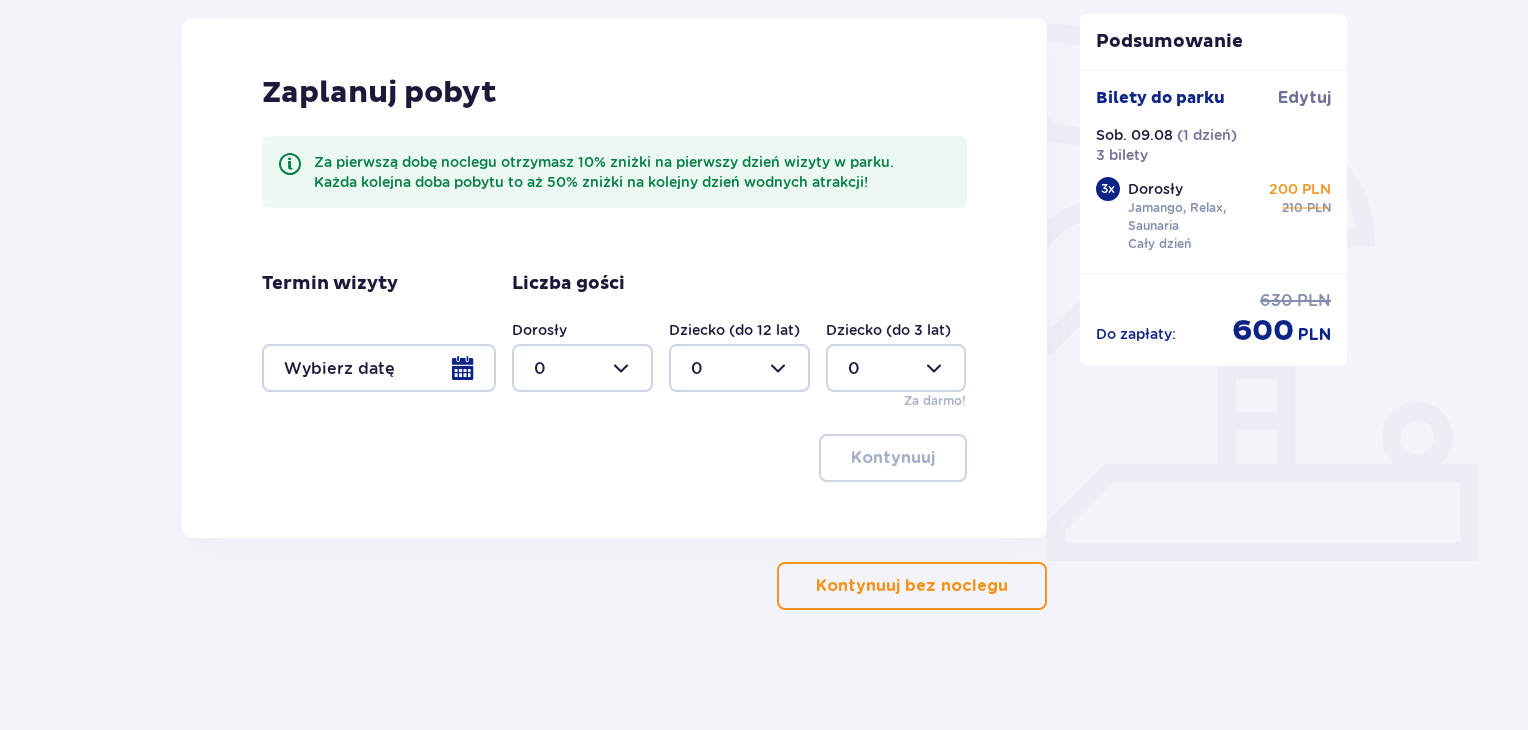 click on "Kontynuuj bez noclegu" at bounding box center [912, 586] 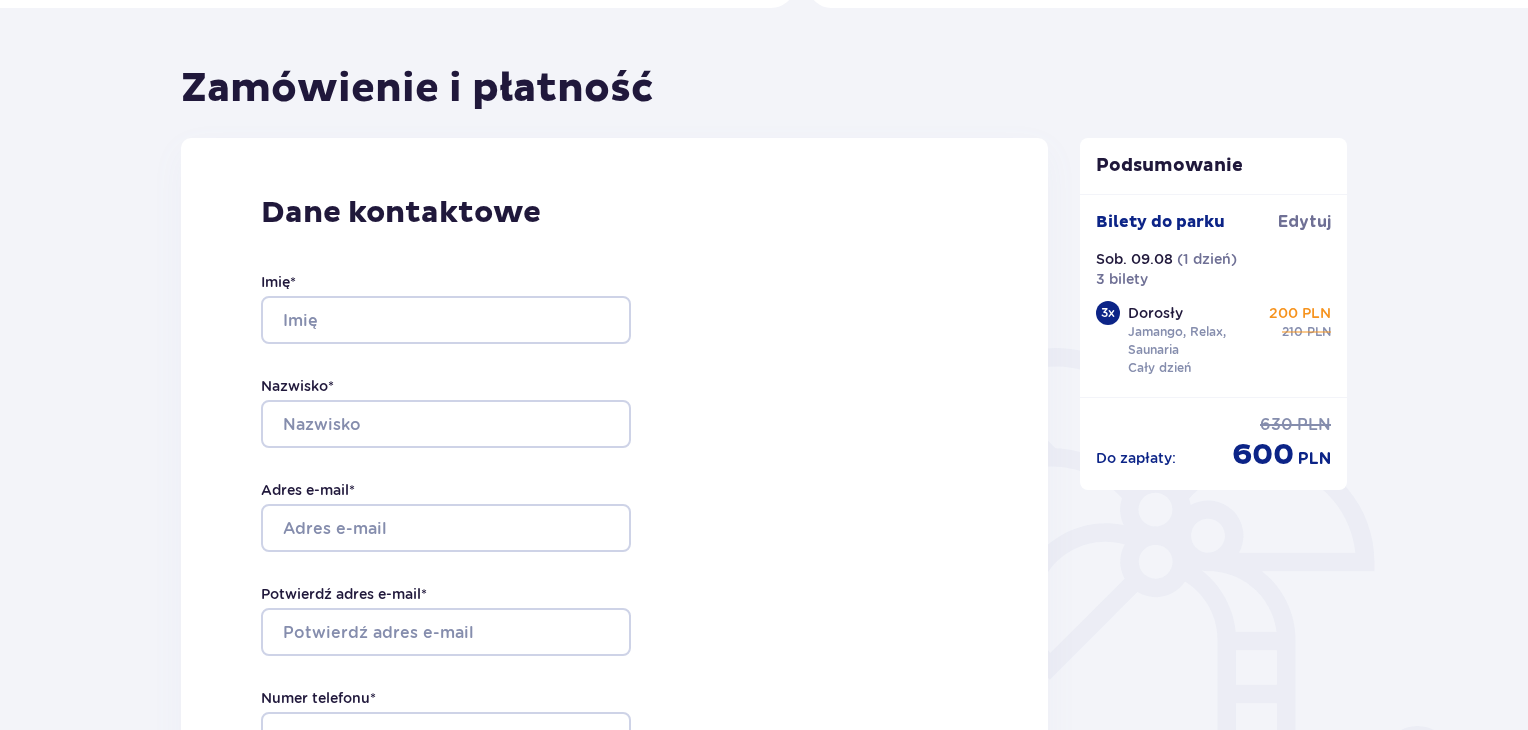 scroll, scrollTop: 164, scrollLeft: 0, axis: vertical 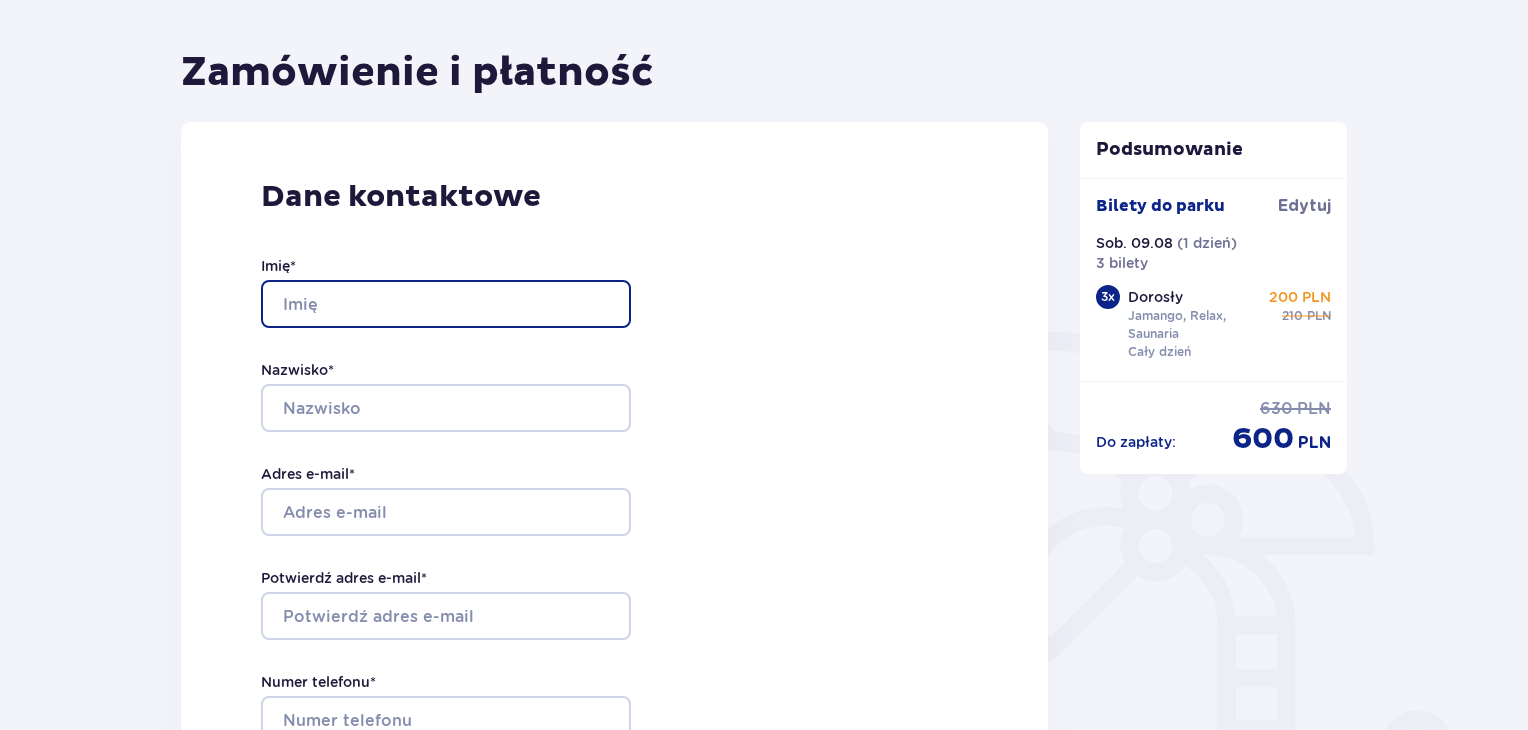 click on "Imię *" at bounding box center [446, 304] 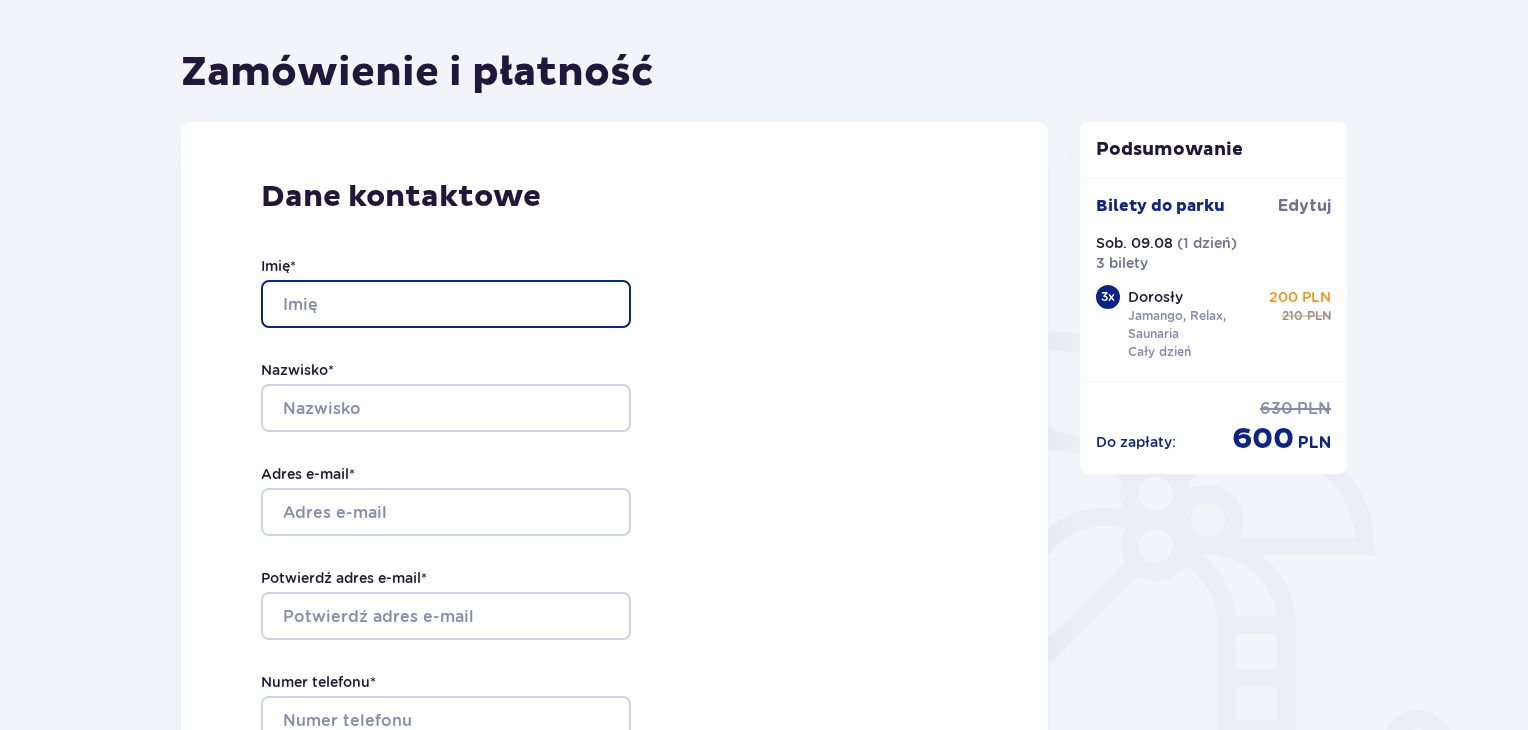 type on "j" 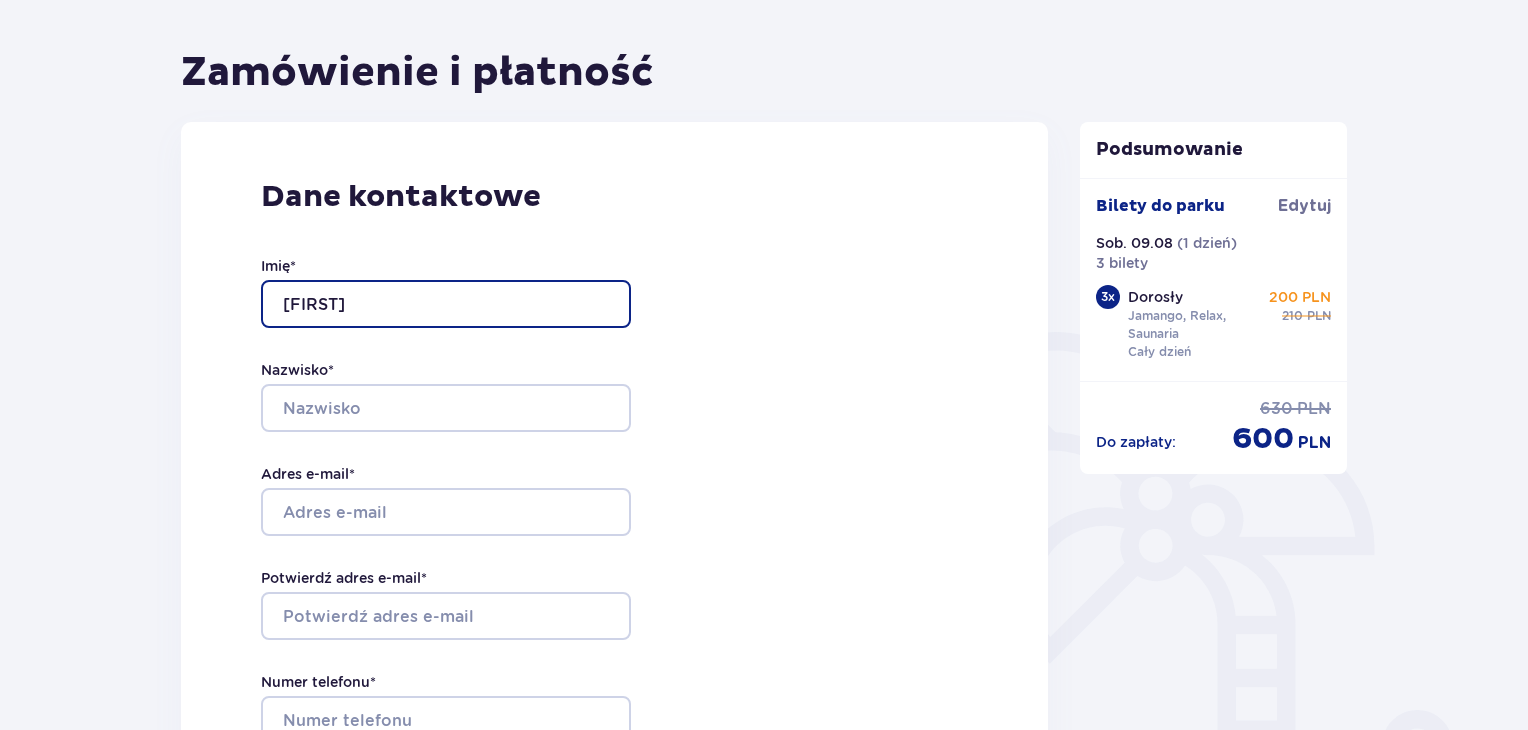 type on "[FIRST]" 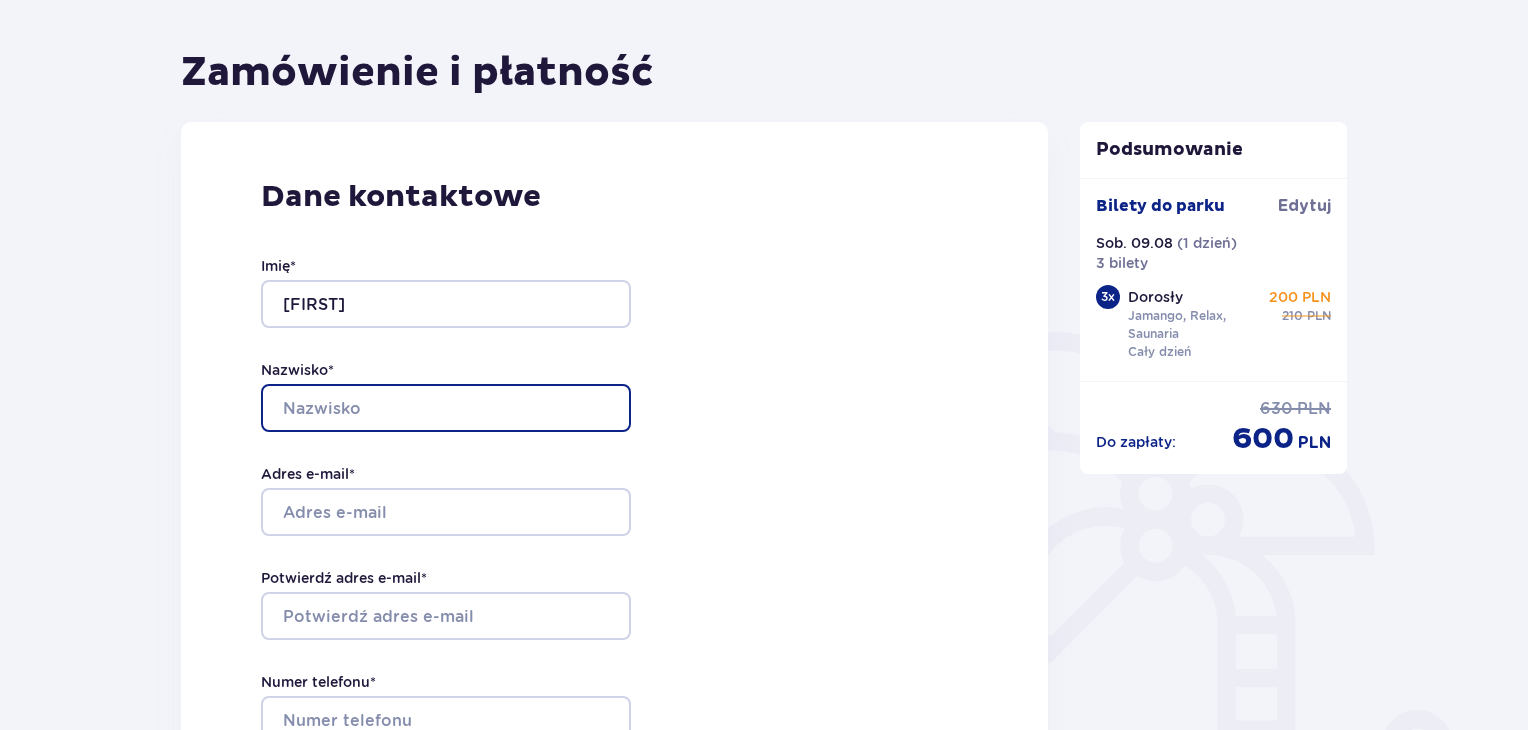 click on "Nazwisko *" at bounding box center (446, 408) 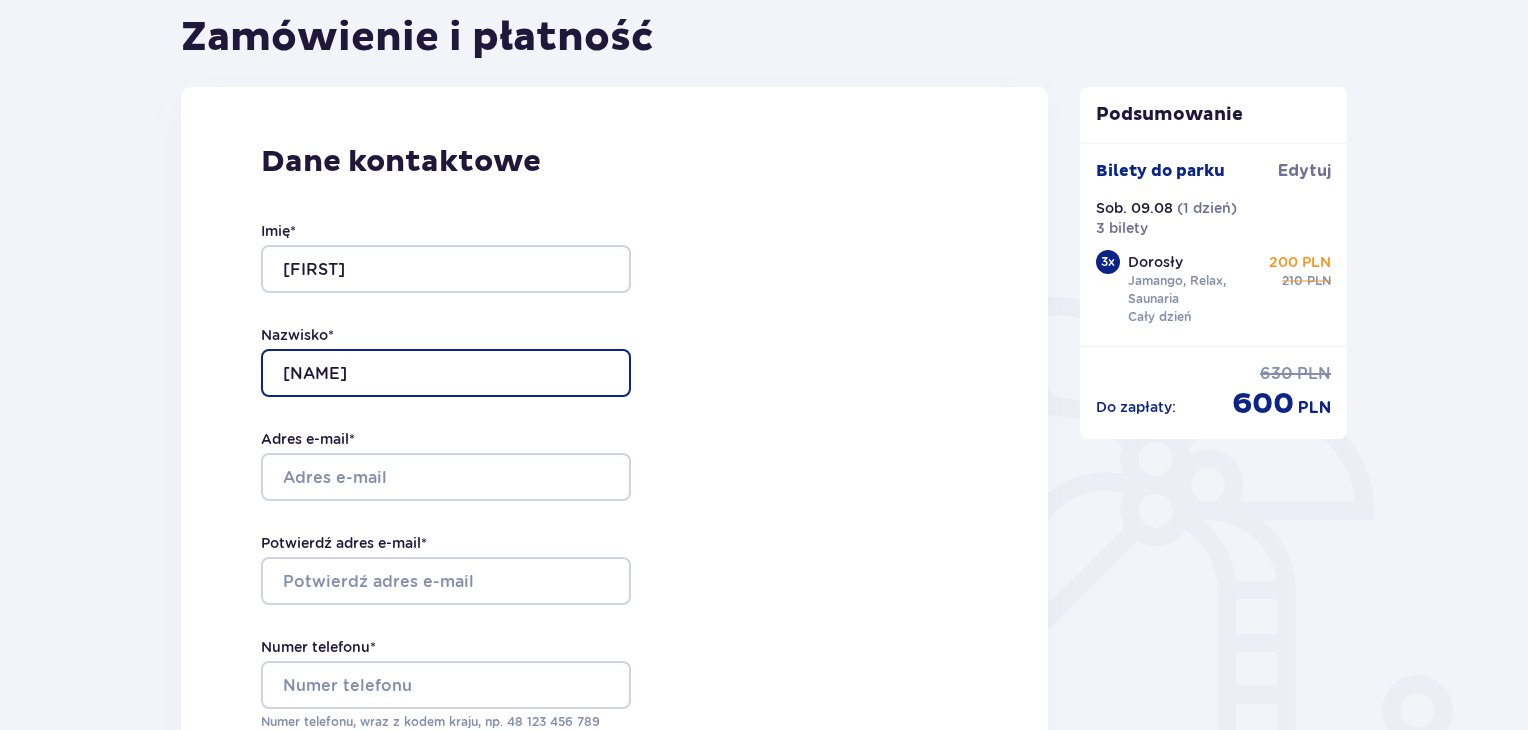 scroll, scrollTop: 264, scrollLeft: 0, axis: vertical 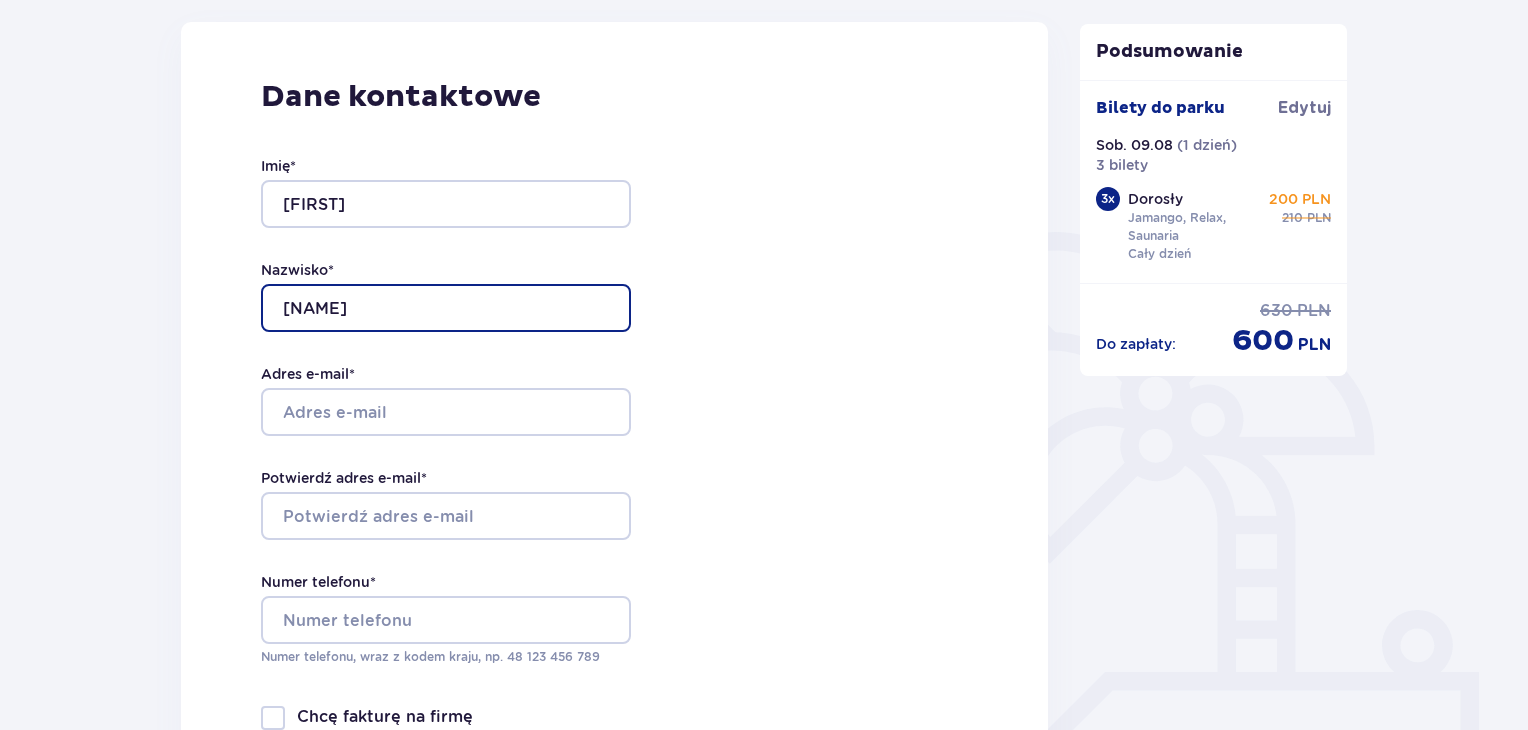 type on "[NAME]" 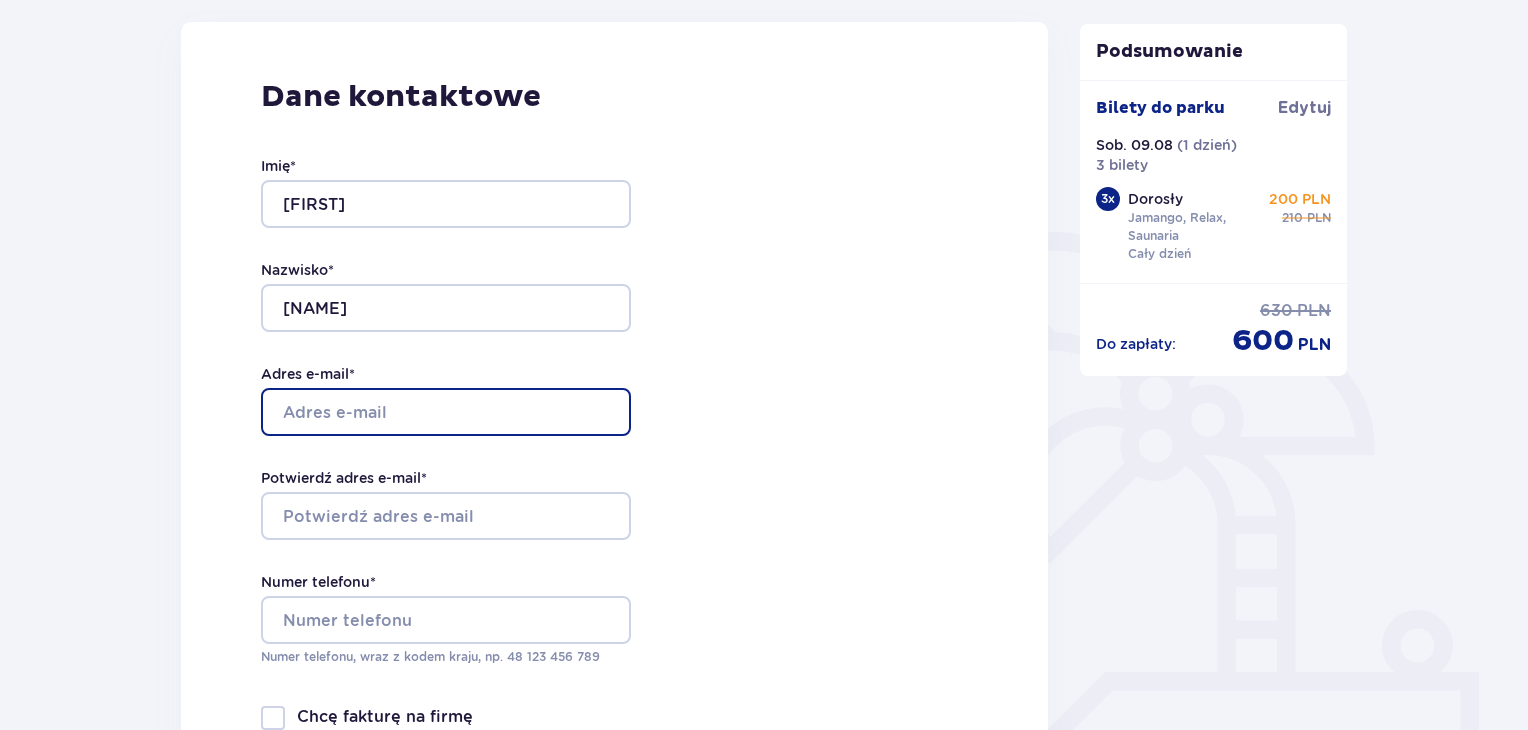 click on "Adres e-mail *" at bounding box center [446, 412] 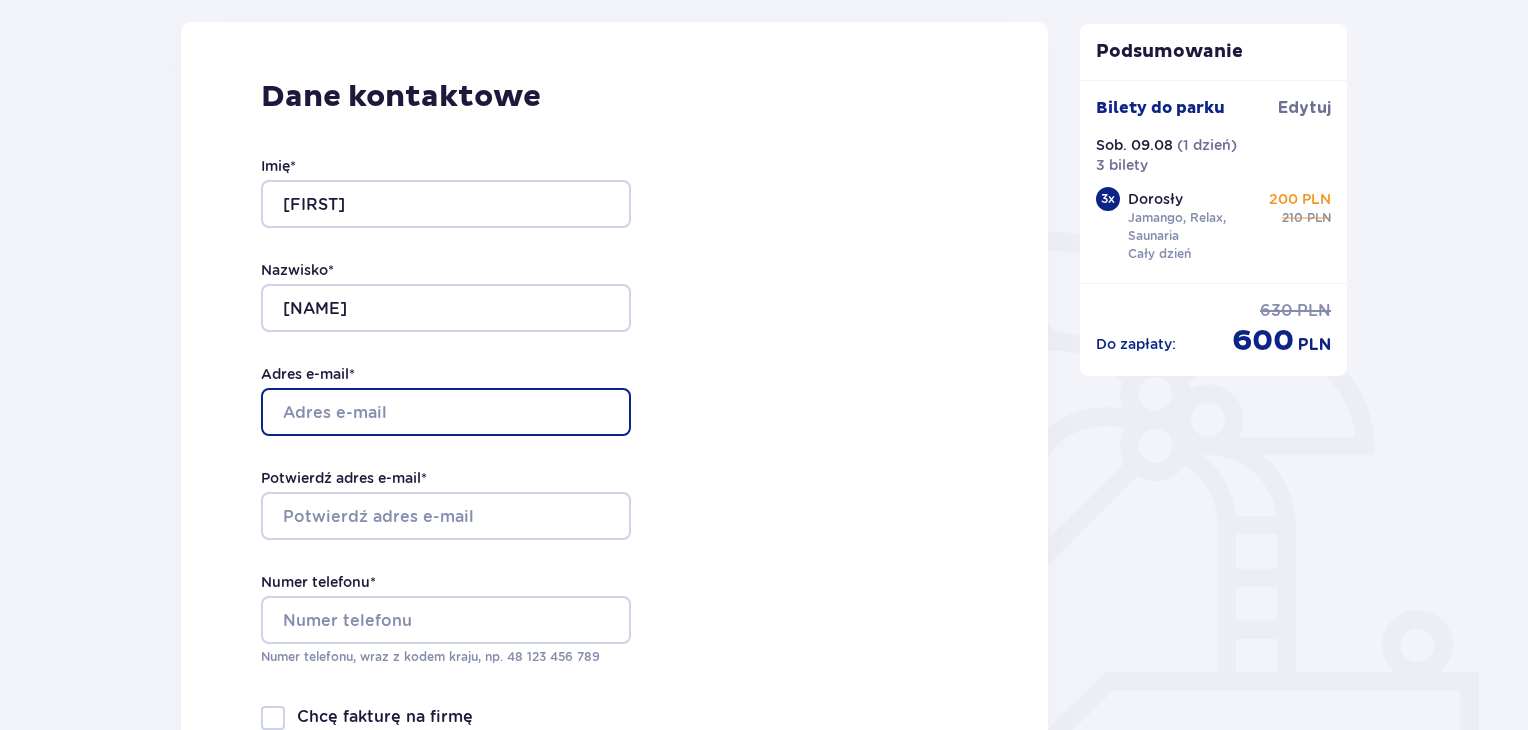 click on "Adres e-mail *" at bounding box center (446, 412) 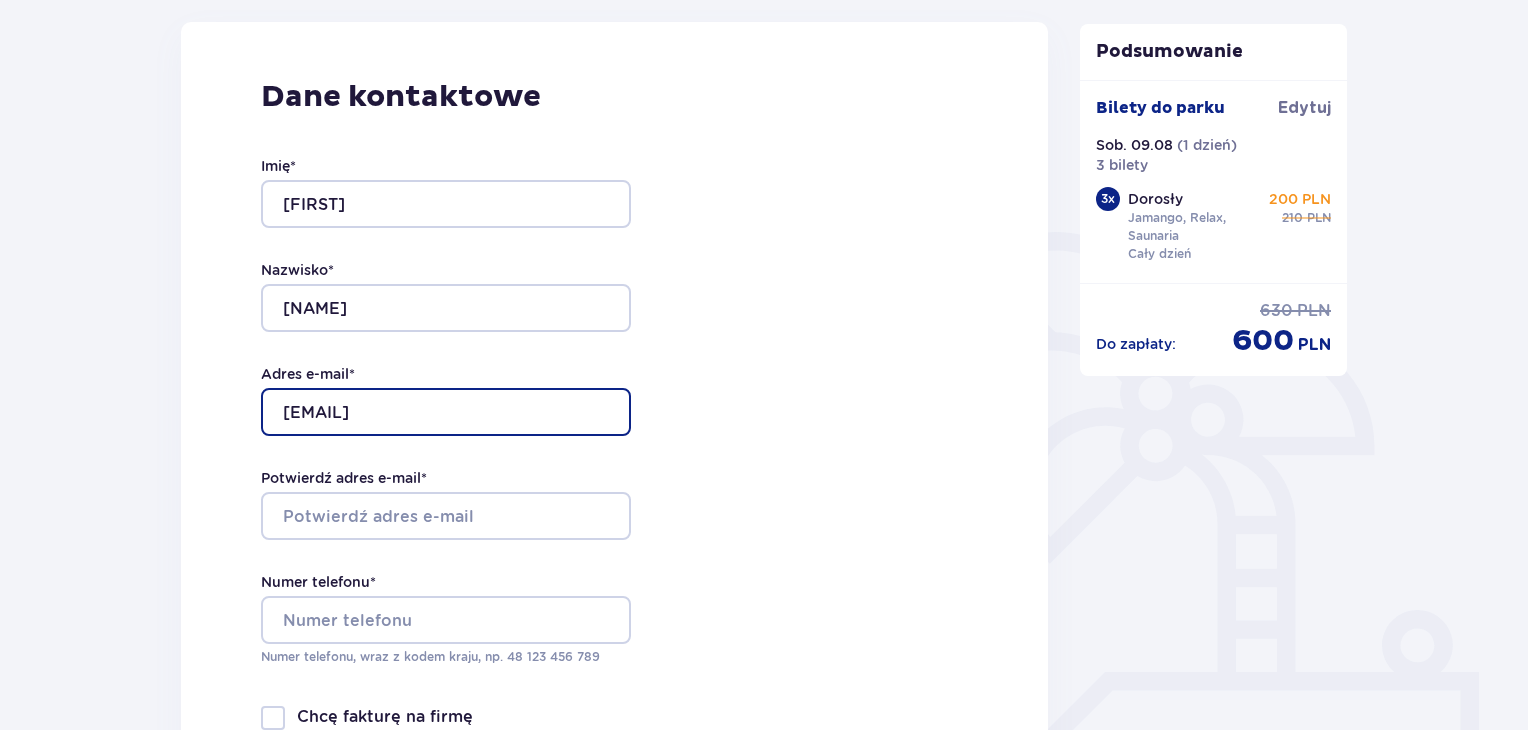 type on "[EMAIL]" 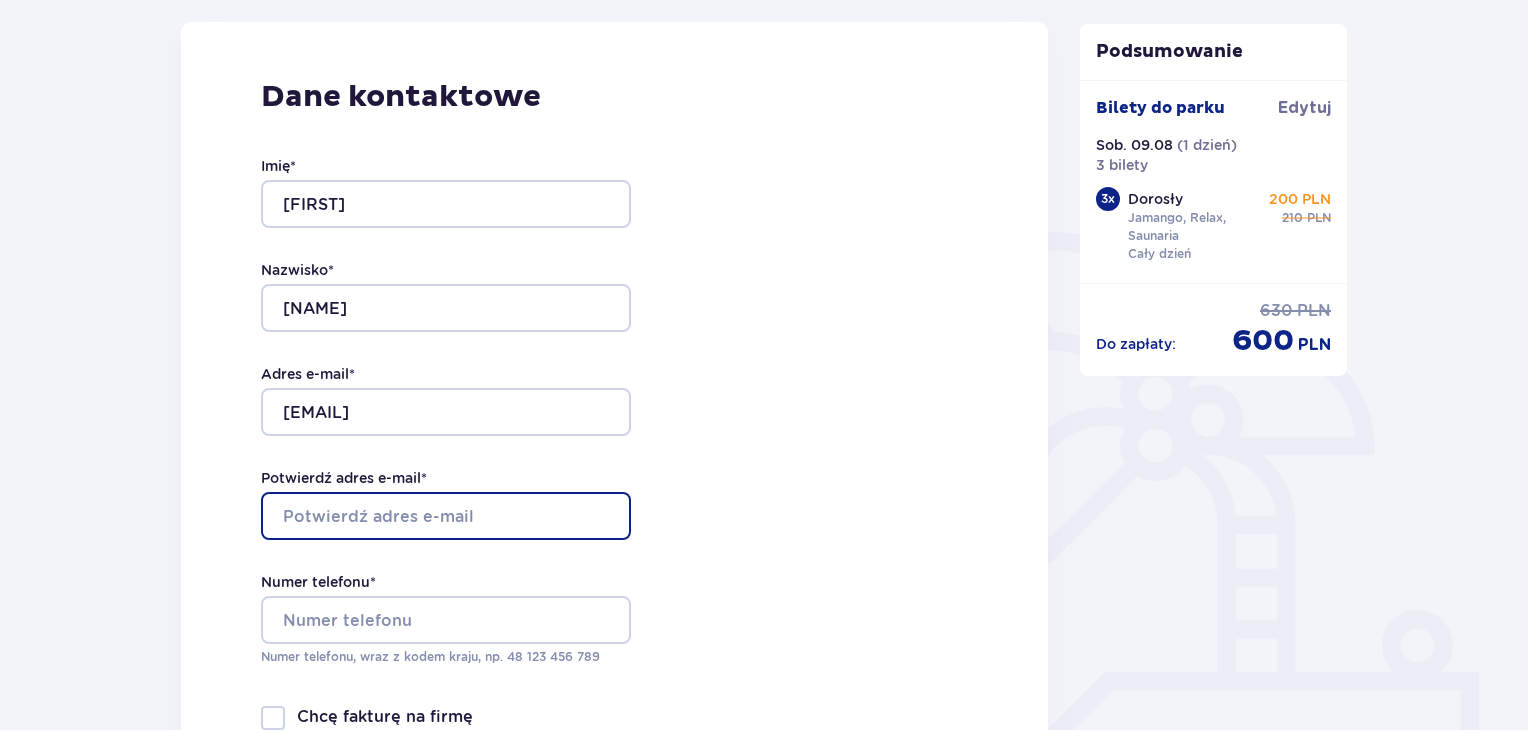 click on "Potwierdź adres e-mail *" at bounding box center [446, 516] 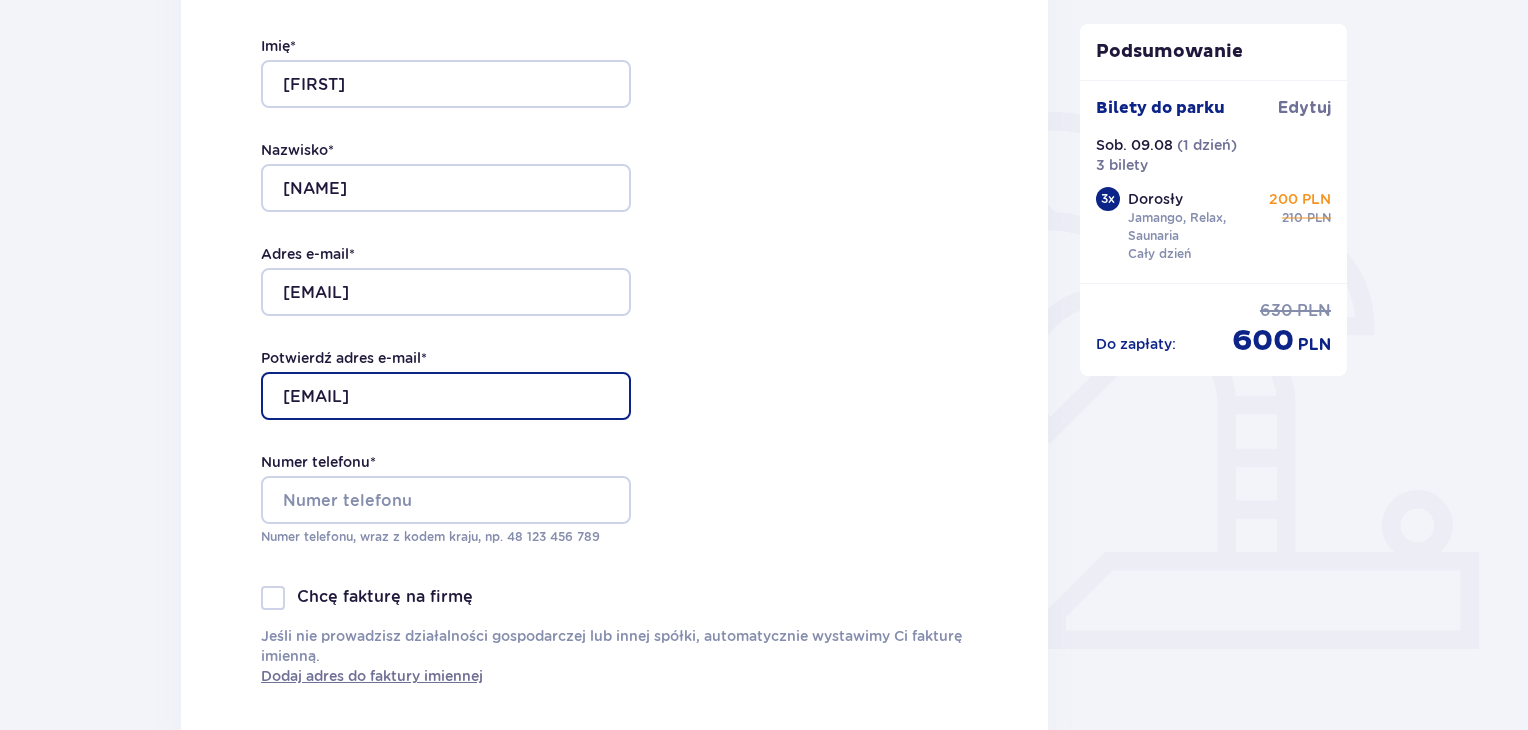 scroll, scrollTop: 432, scrollLeft: 0, axis: vertical 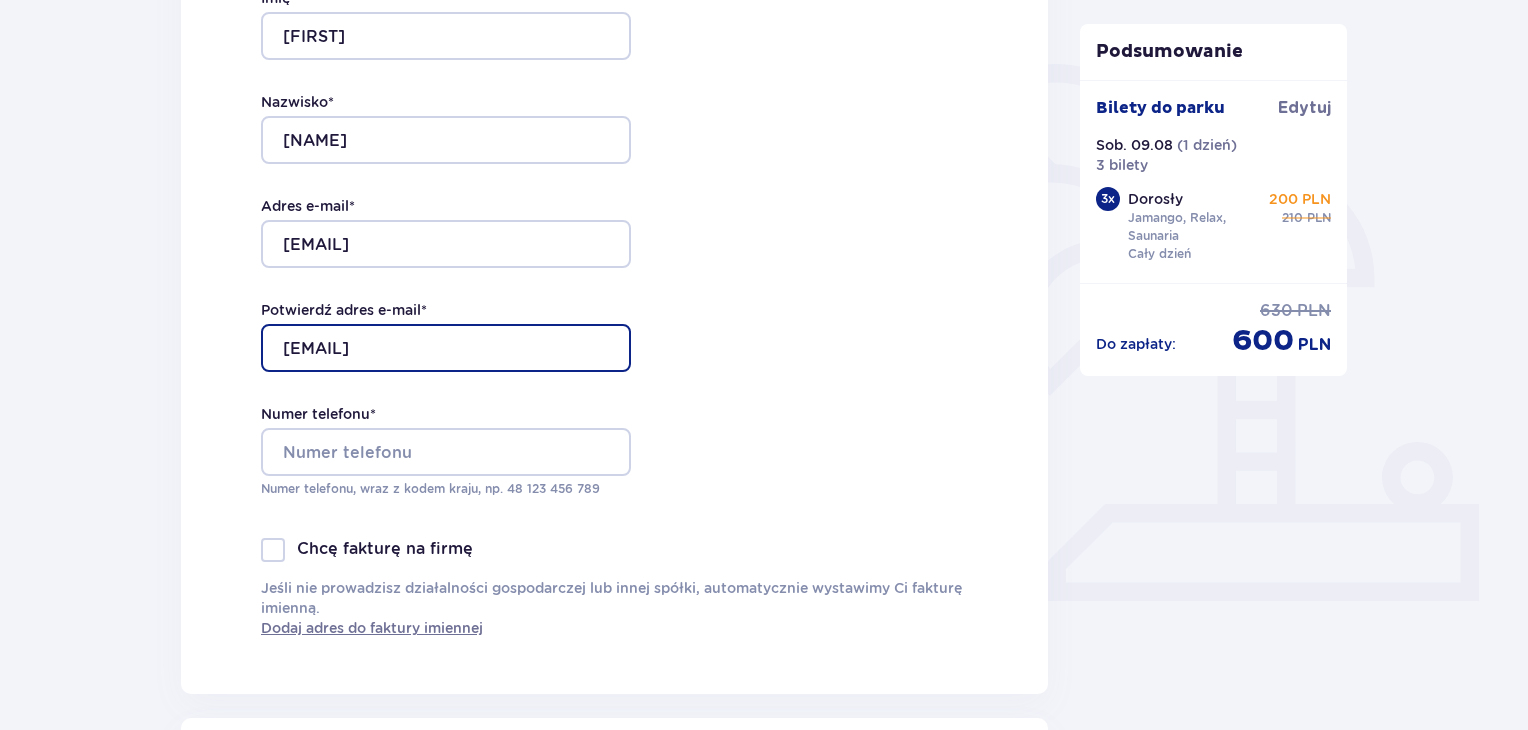 type on "[EMAIL]" 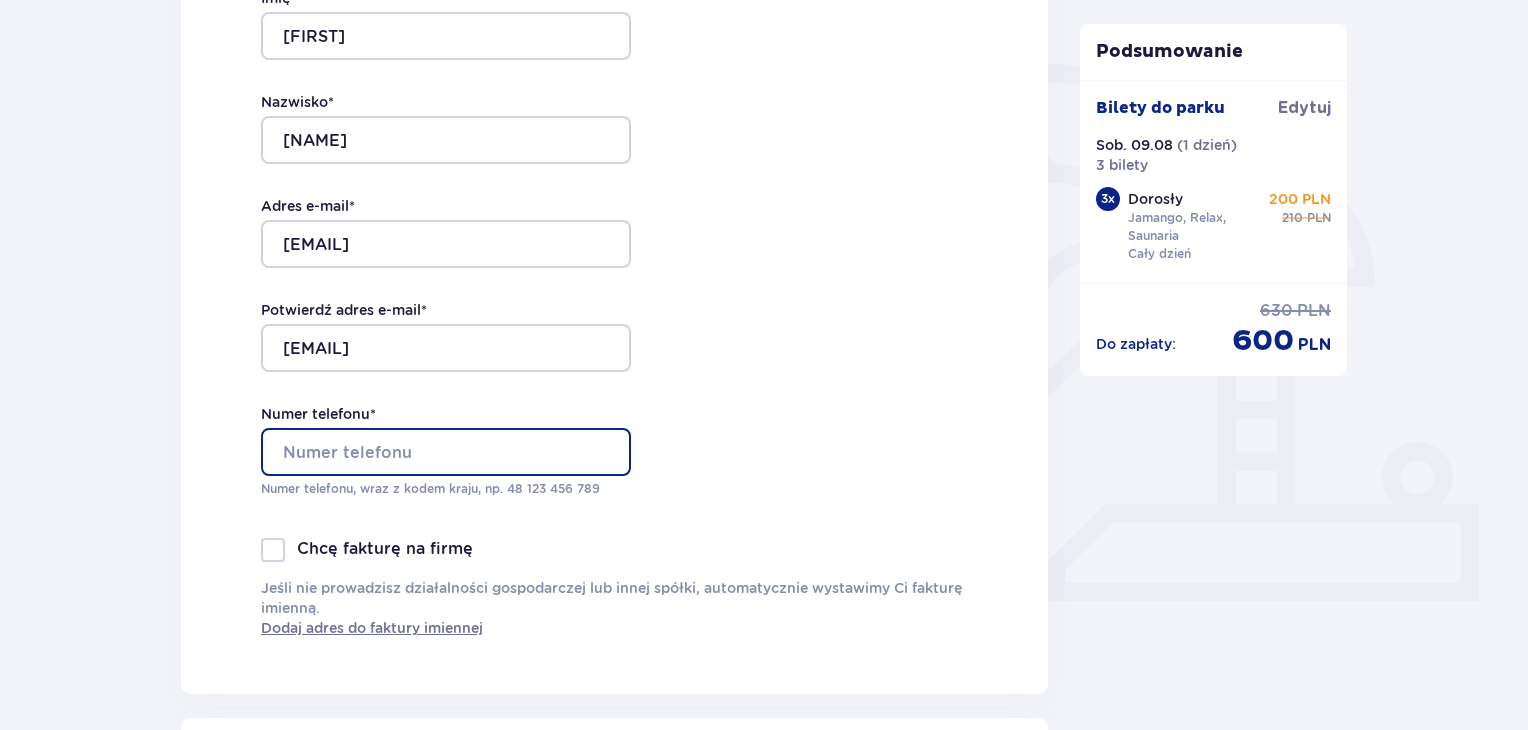 click on "Numer telefonu *" at bounding box center [446, 452] 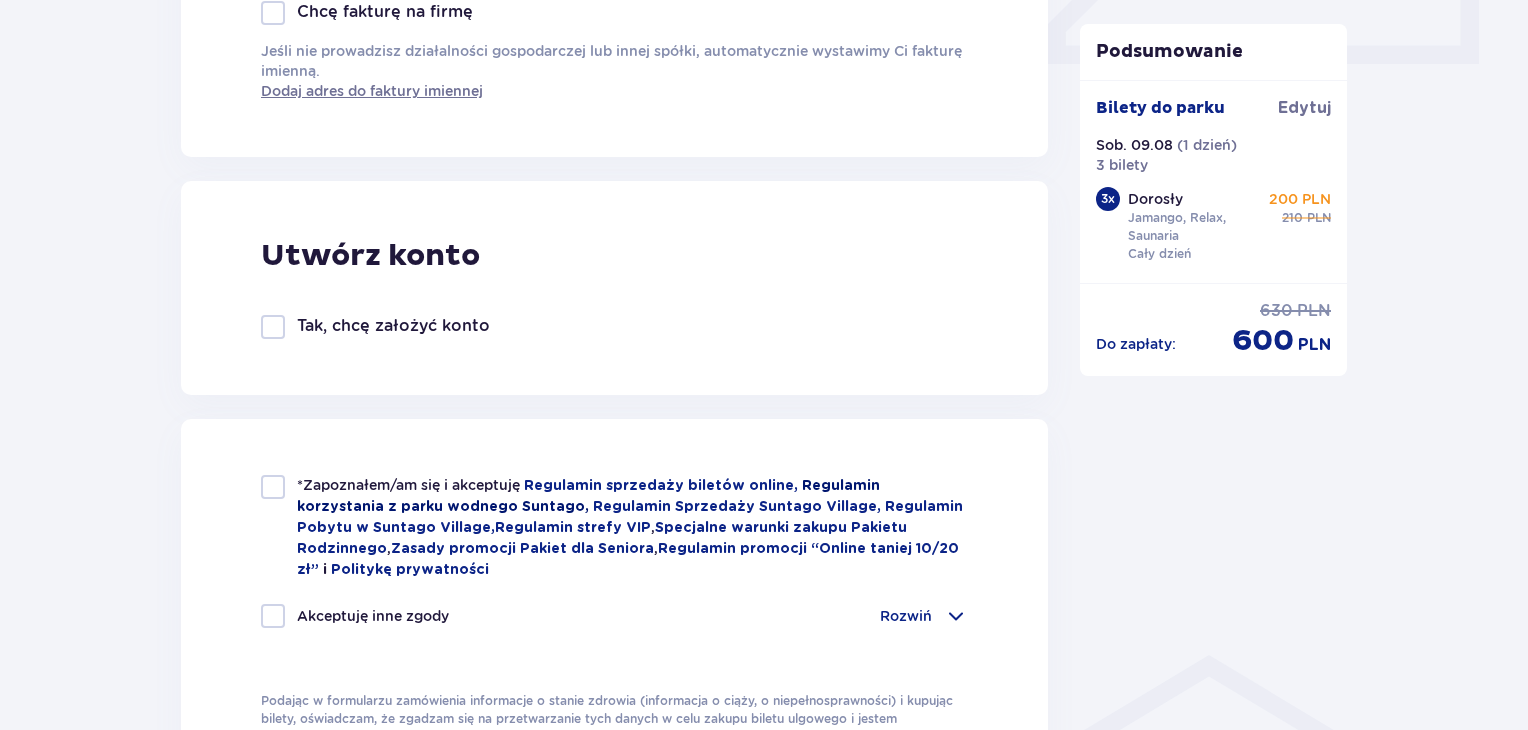 scroll, scrollTop: 998, scrollLeft: 0, axis: vertical 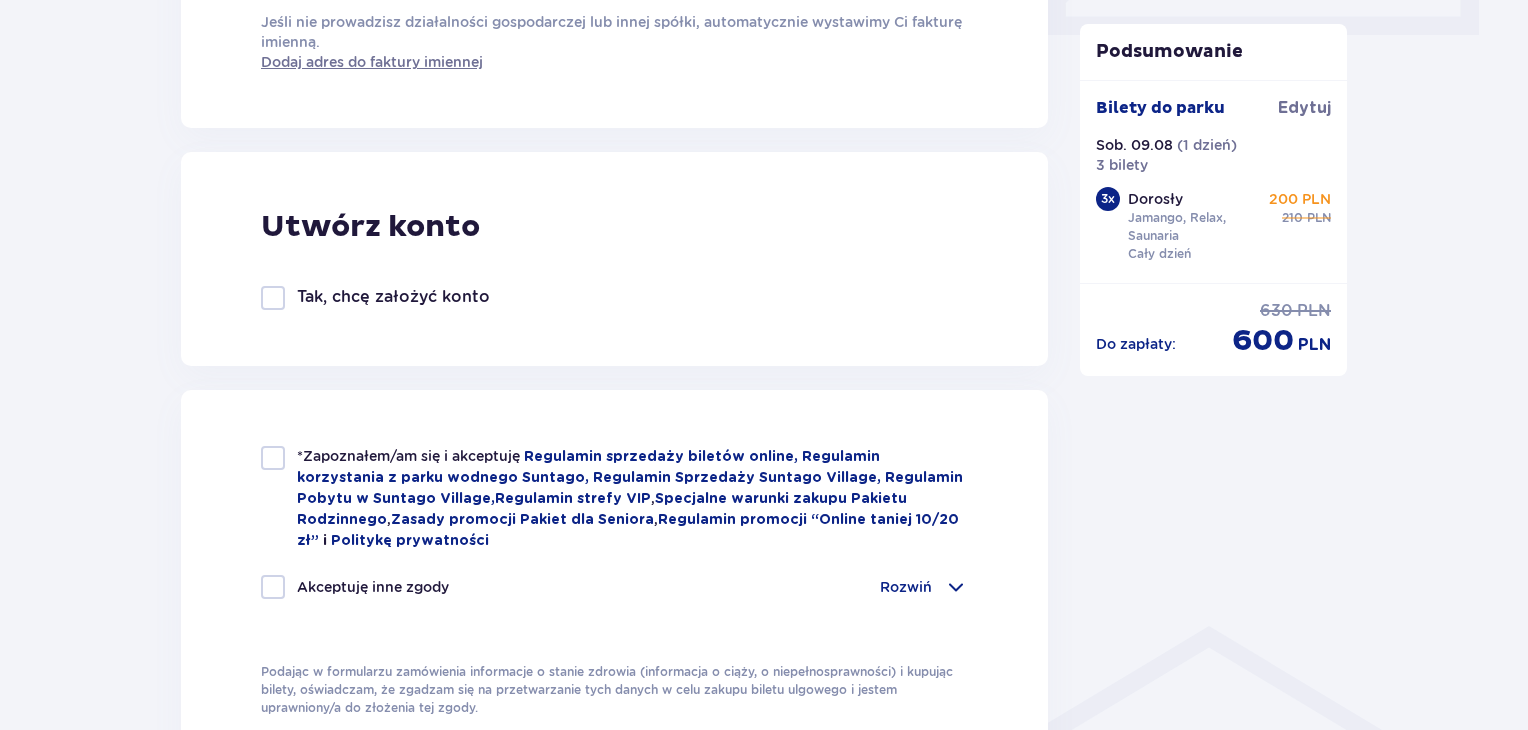 type on "[PHONE]" 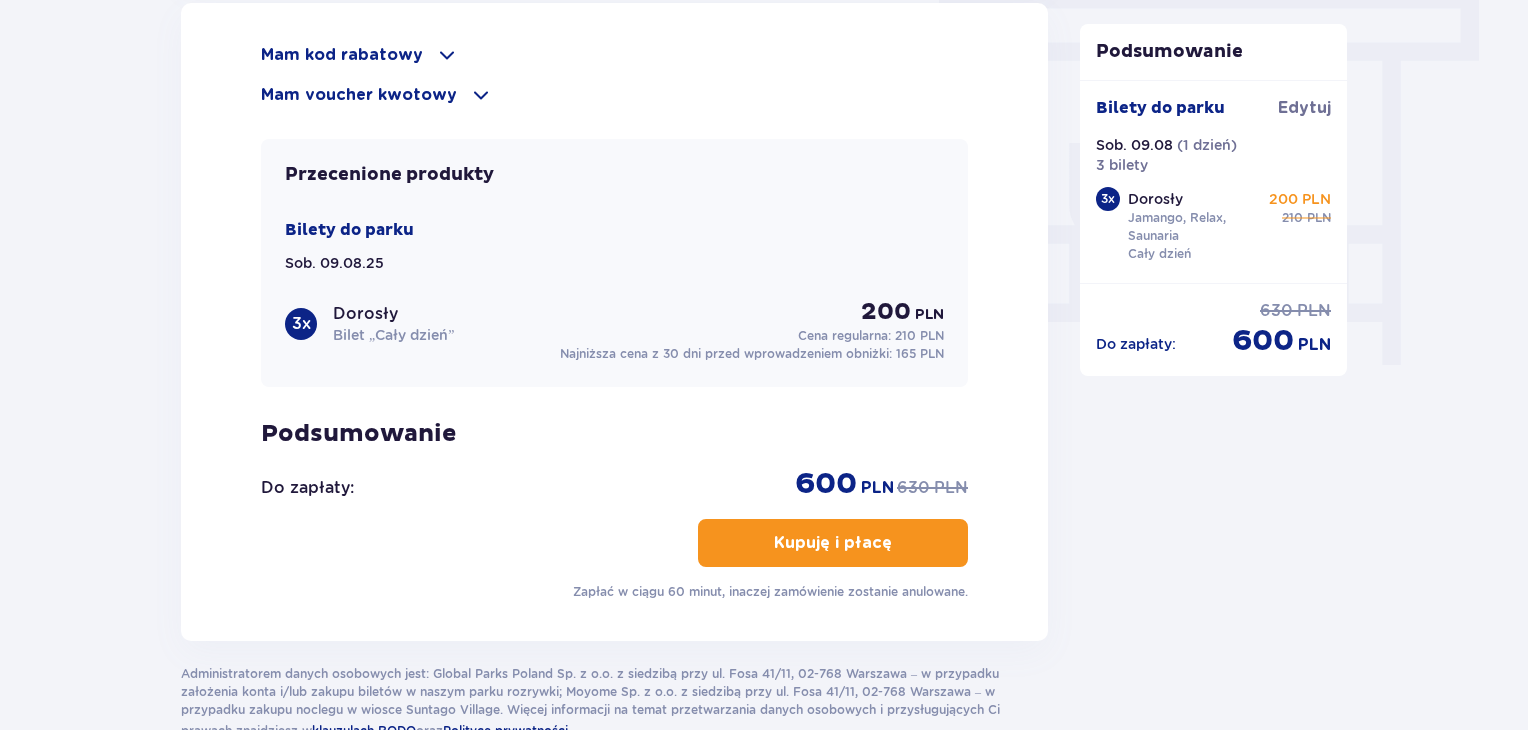 scroll, scrollTop: 1798, scrollLeft: 0, axis: vertical 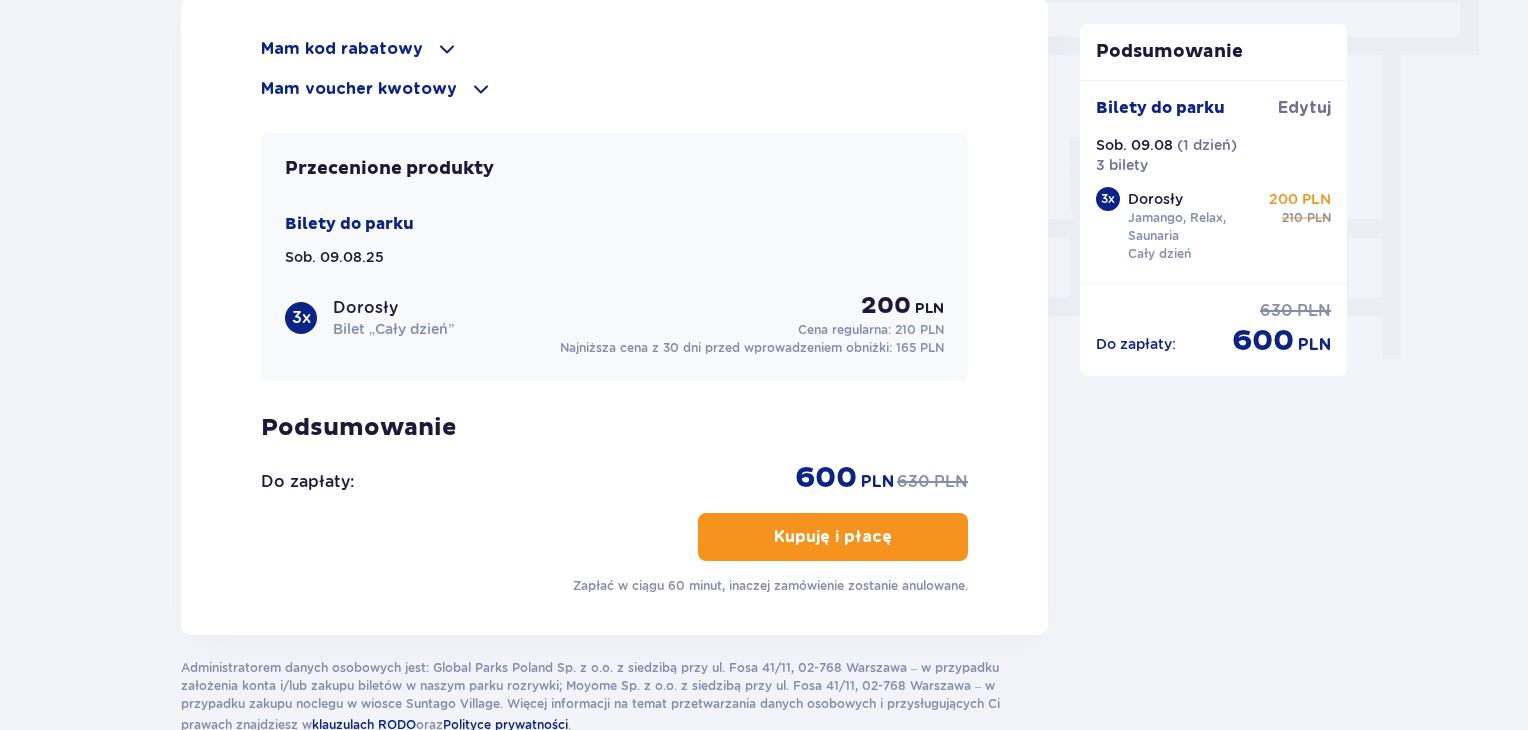 click on "Kupuję i płacę" at bounding box center (833, 537) 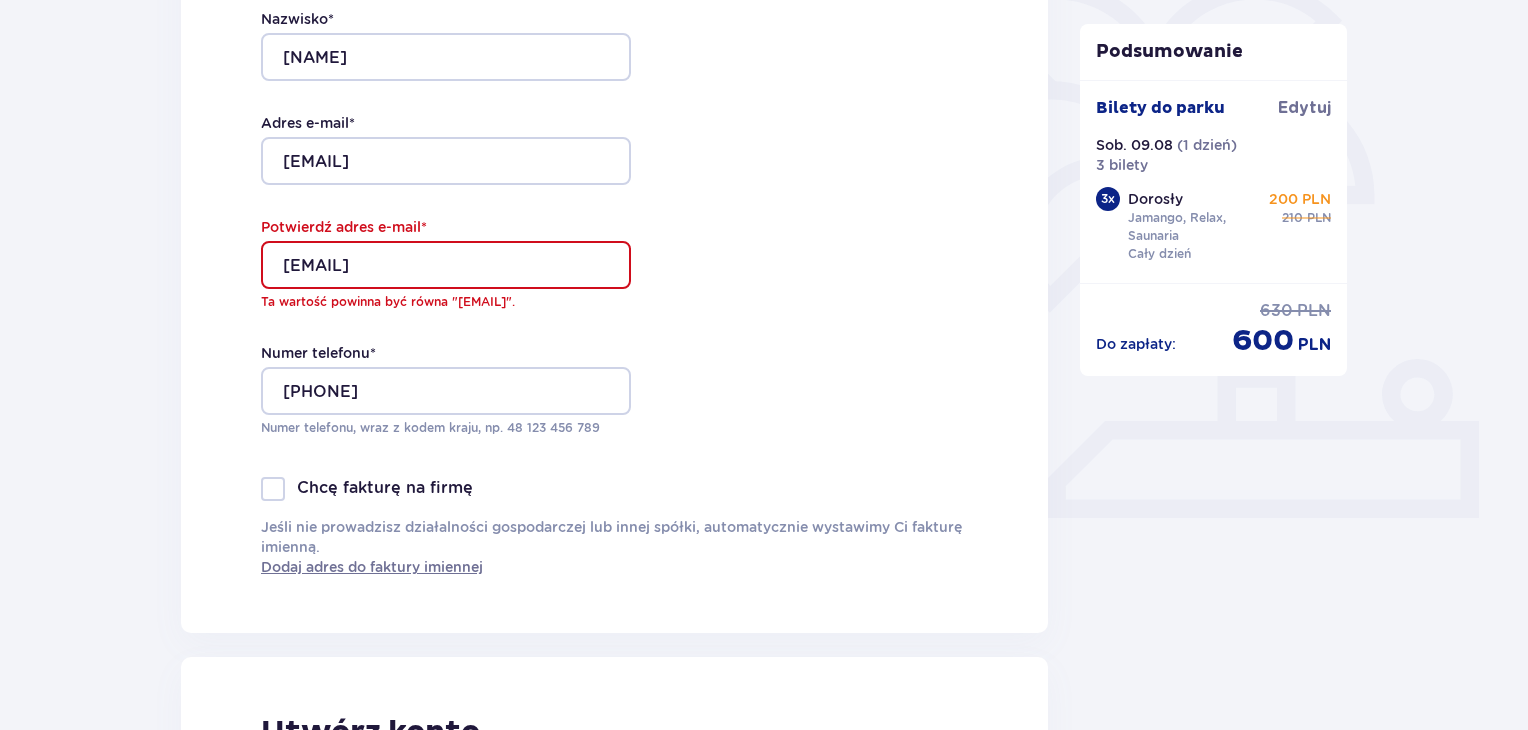 scroll, scrollTop: 489, scrollLeft: 0, axis: vertical 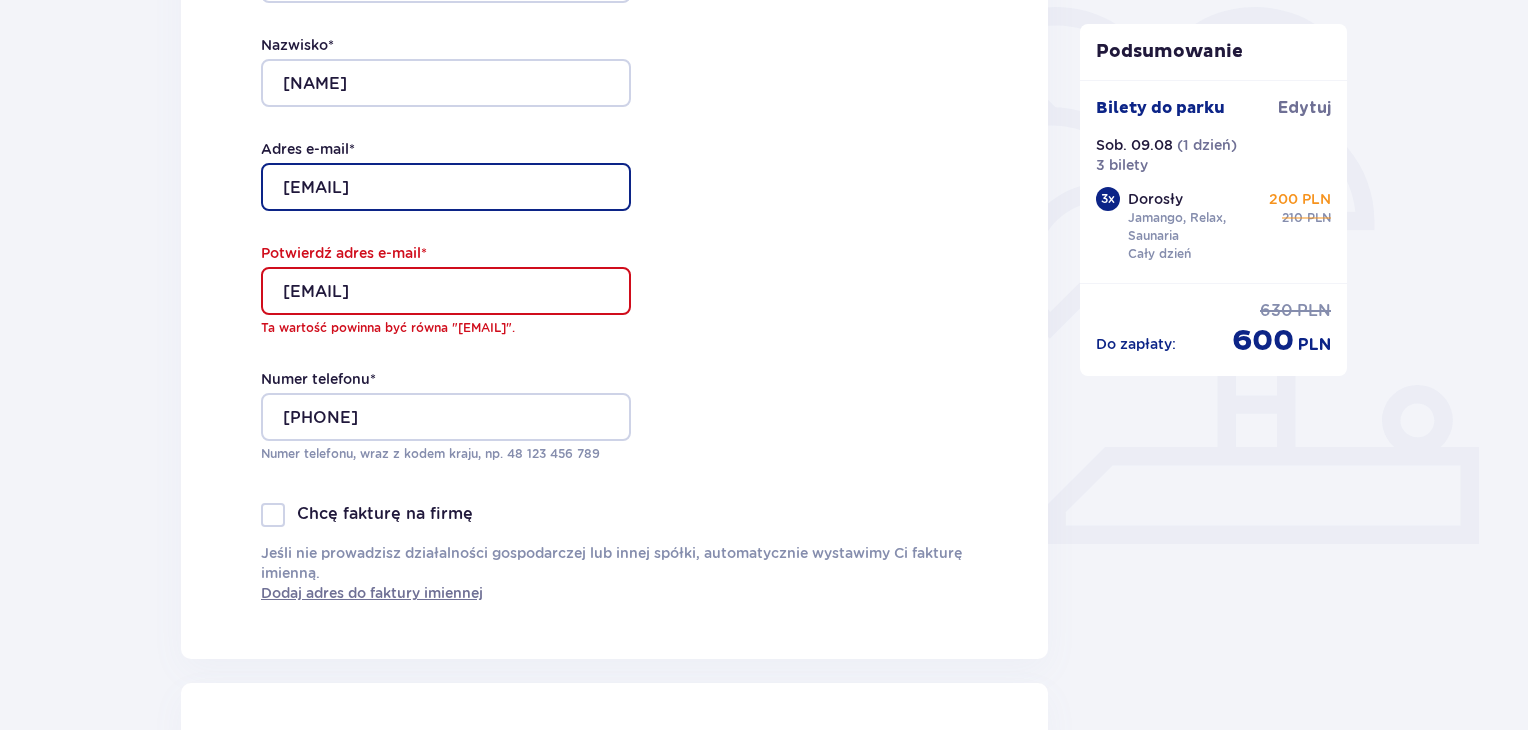 click on "[EMAIL]" at bounding box center [446, 187] 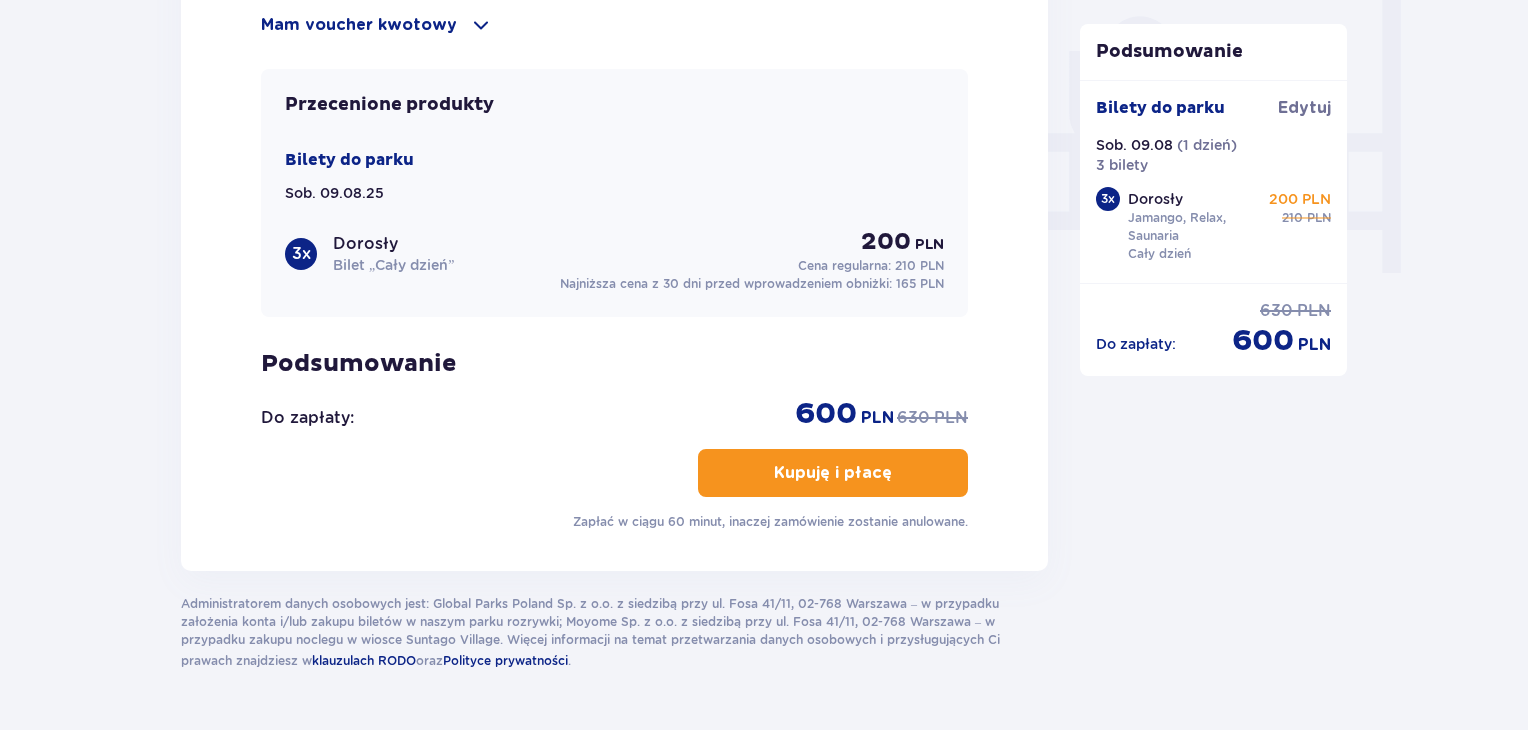 scroll, scrollTop: 1889, scrollLeft: 0, axis: vertical 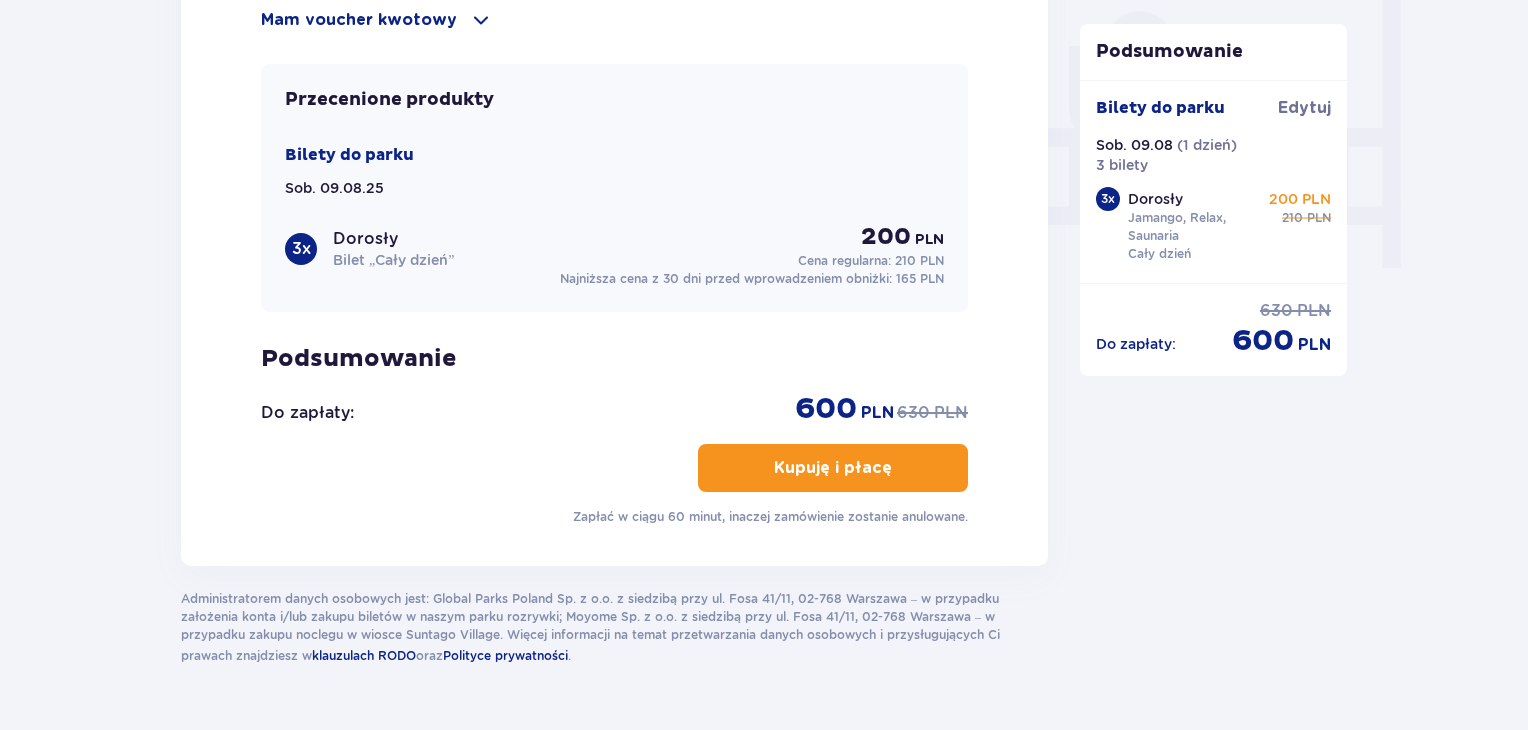 type on "[EMAIL]" 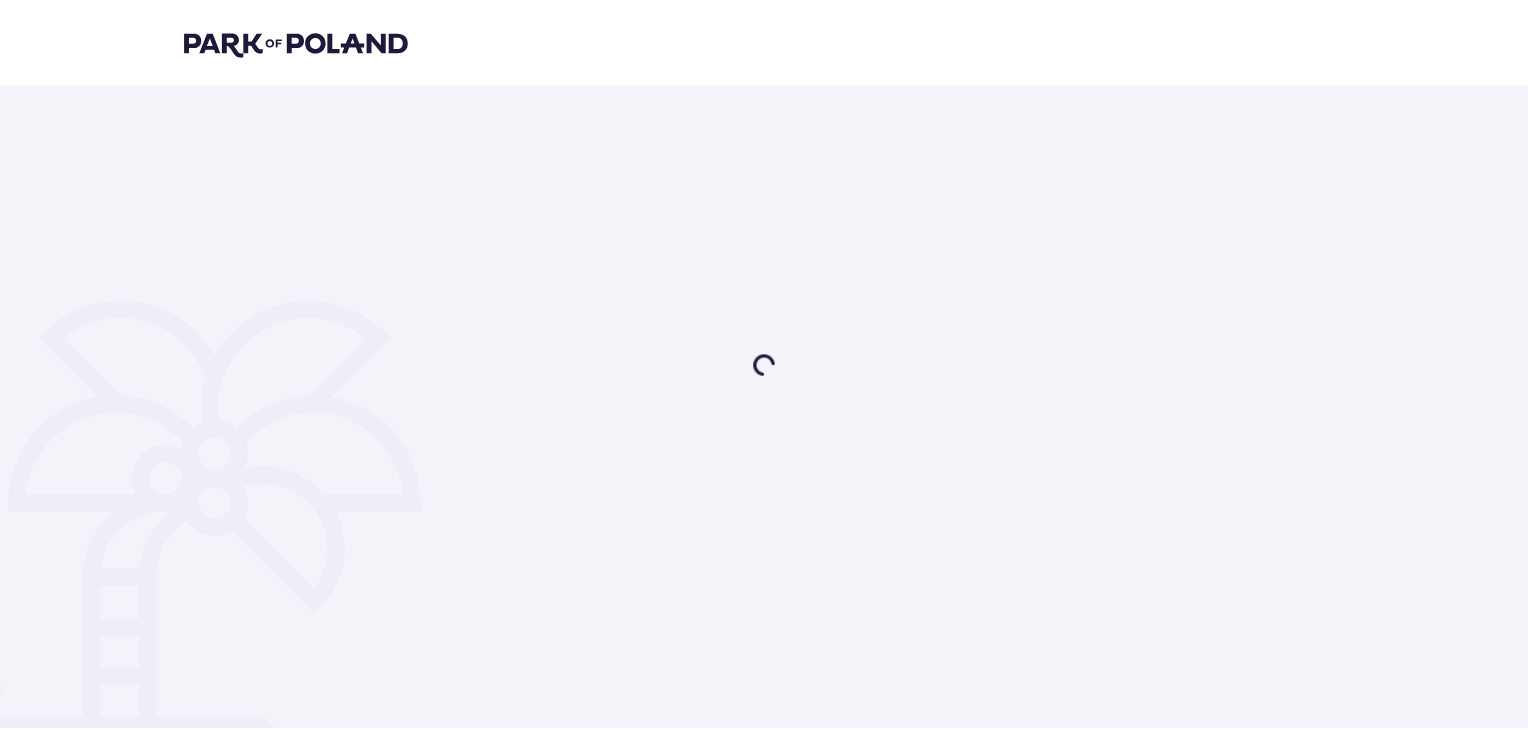 scroll, scrollTop: 0, scrollLeft: 0, axis: both 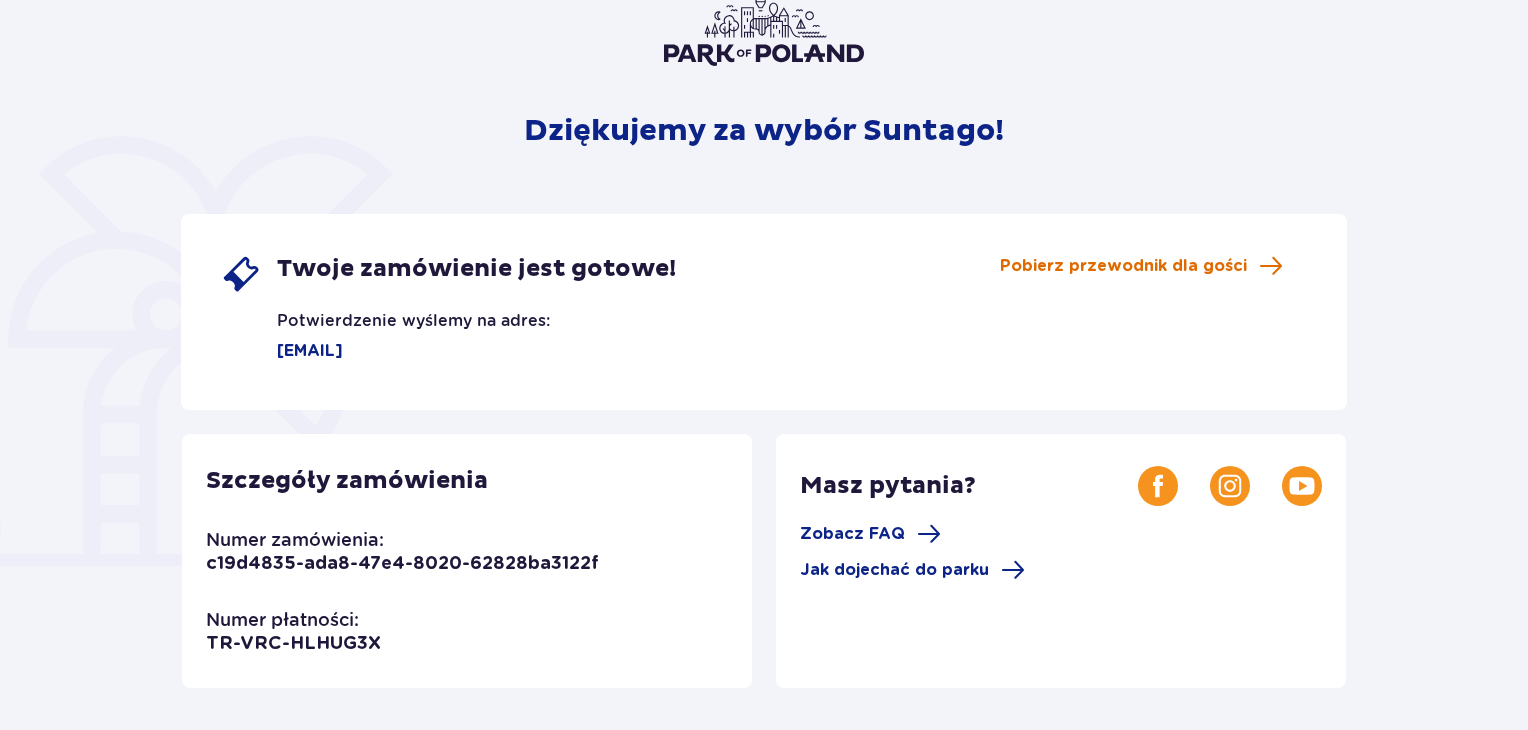 click on "Pobierz przewodnik dla gości" at bounding box center [1123, 266] 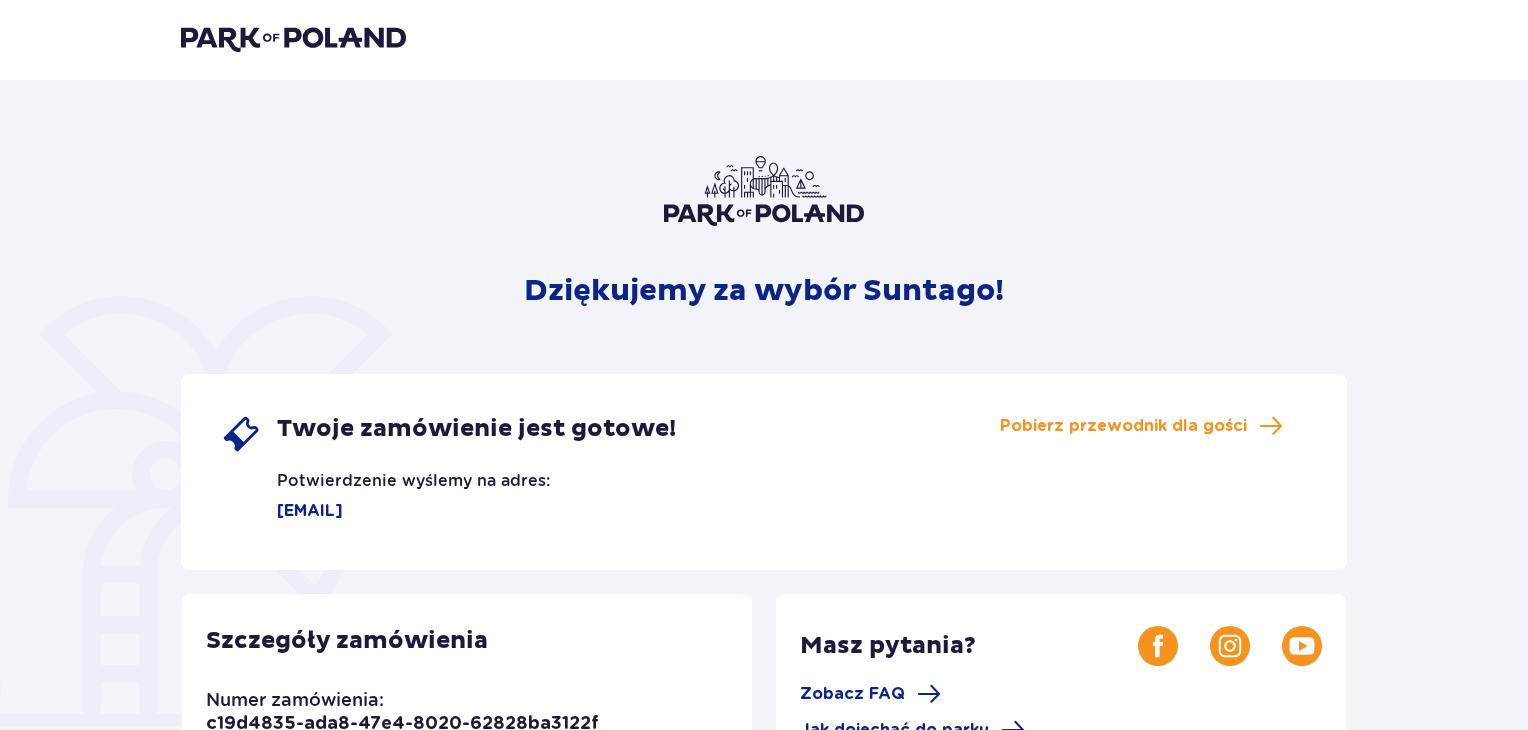 scroll, scrollTop: 0, scrollLeft: 0, axis: both 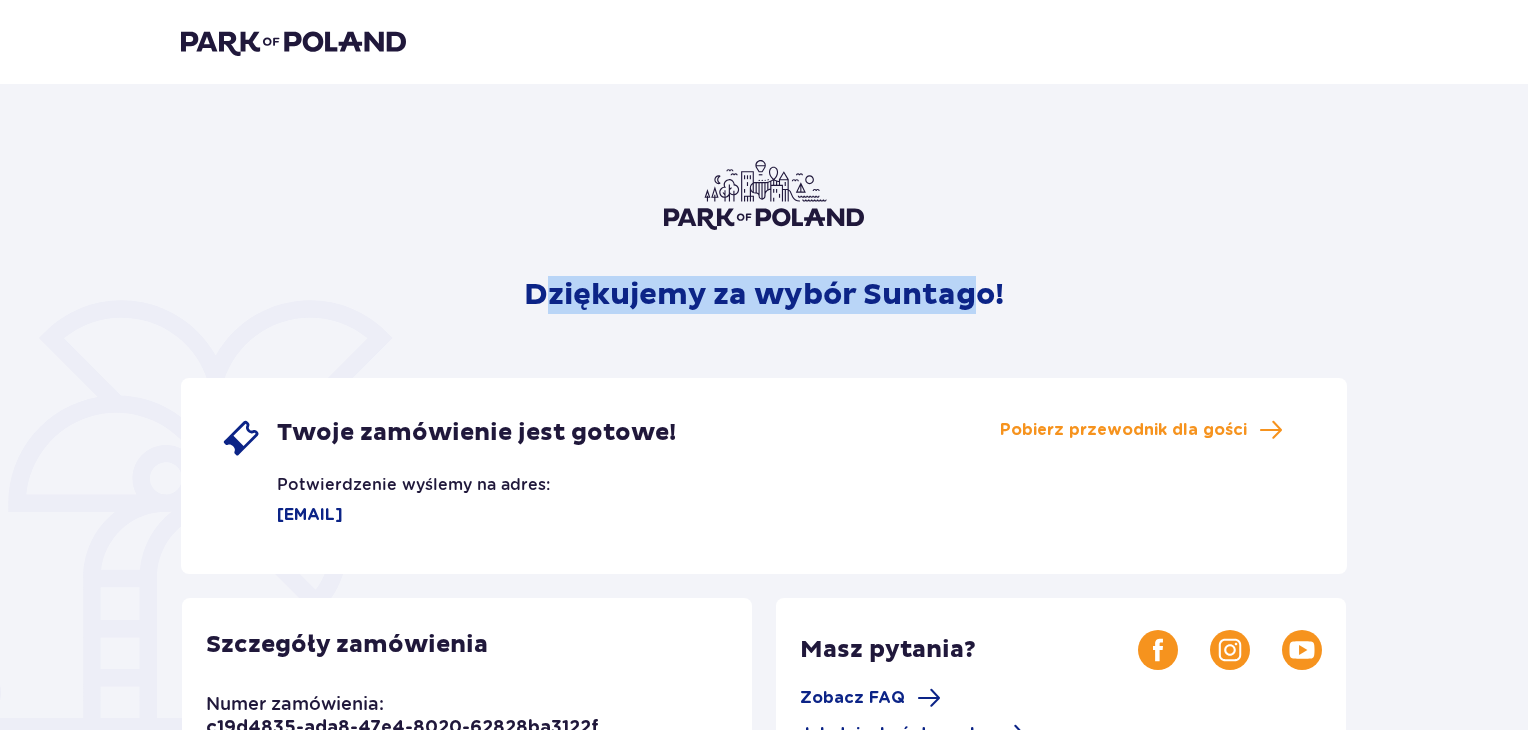 drag, startPoint x: 540, startPoint y: 281, endPoint x: 980, endPoint y: 317, distance: 441.47028 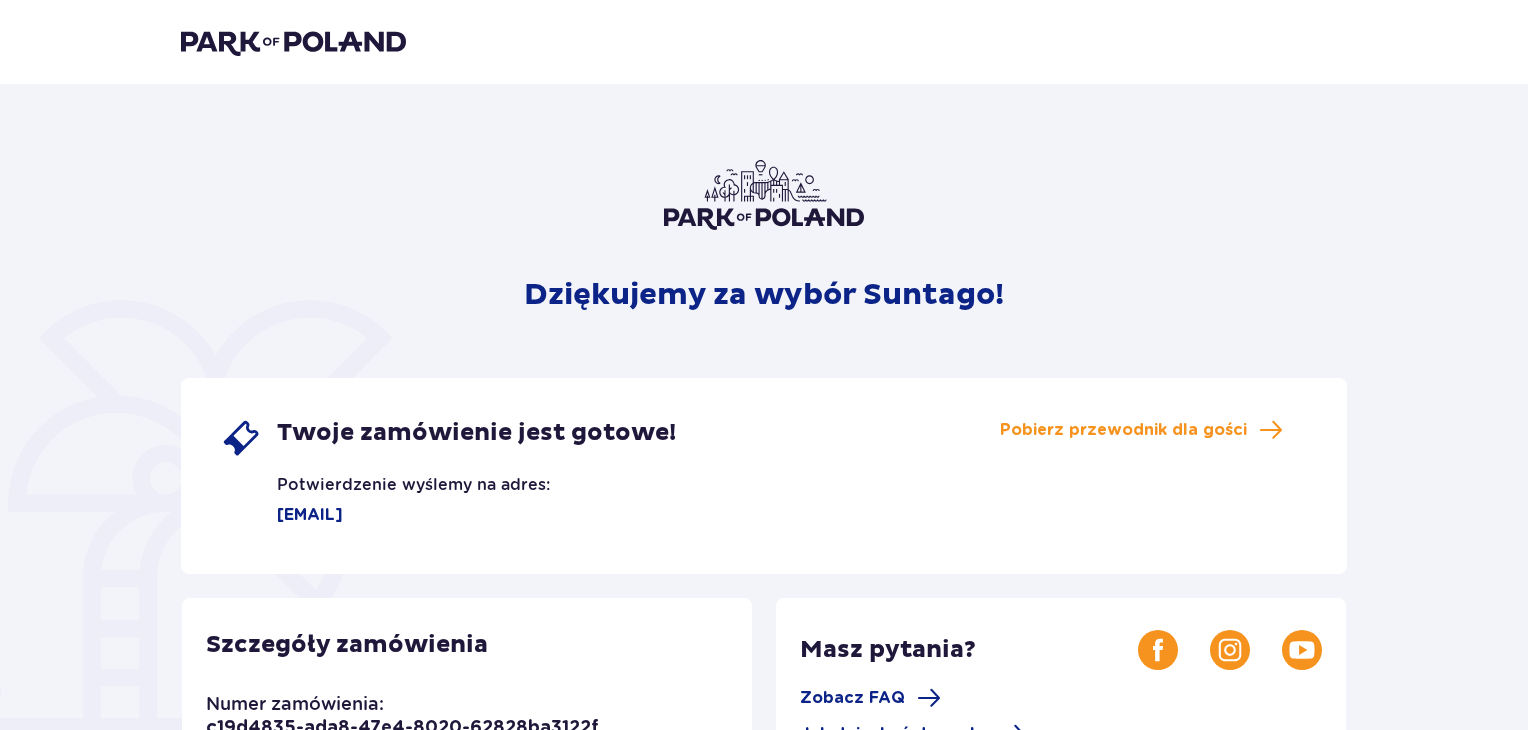 click on "Dziękujemy za wybór Suntago! Twoje zamówienie jest gotowe!   Potwierdzenie wyślemy na adres: juliamen2003@gmail.com Pobierz przewodnik dla gości Szczegóły zamówienia Numer zamówienia: c19d4835-ada8-47e4-8020-62828ba3122f Numer płatności: TR-VRC-HLHUG3X Masz pytania? Zobacz FAQ Jak dojechać do parku Dla głodnych   nie tylko wrażeń! Restauracje i bary Wybierz się w kulinarną podróż dookoła świata – w parku czeka aż 5 restauracji i 4 basenowe koktajl bary. Więcej A może   dłuższy pobyt? Suntago Village Suntago Village to miejsce dla wielbicieli zabawy i tropikalnego klimatu, chcących dłużej cieszyć się pobytem w Parku. Więcej" at bounding box center (764, 667) 